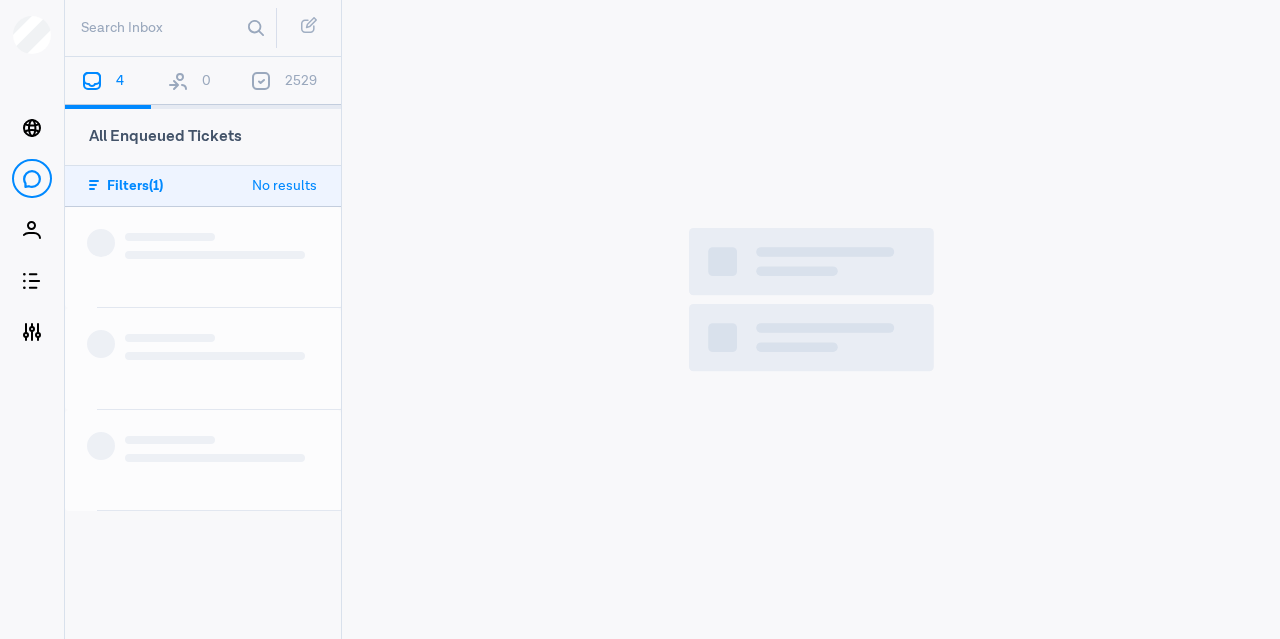 scroll, scrollTop: 0, scrollLeft: 0, axis: both 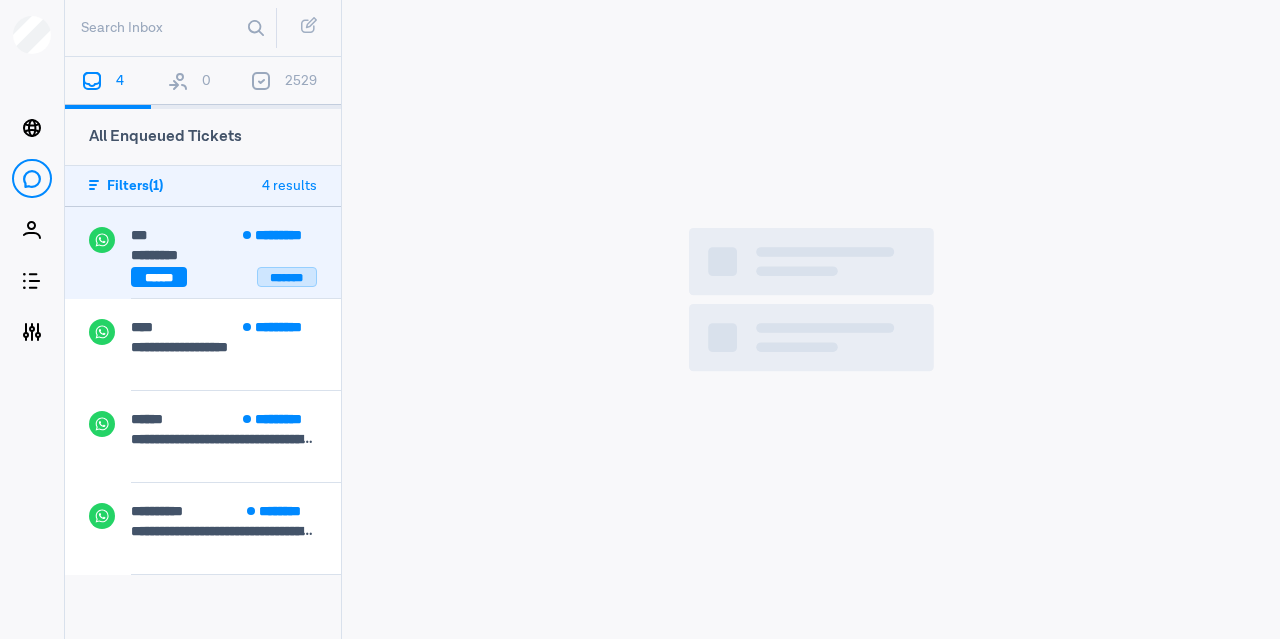 click on "*******" at bounding box center [287, 277] 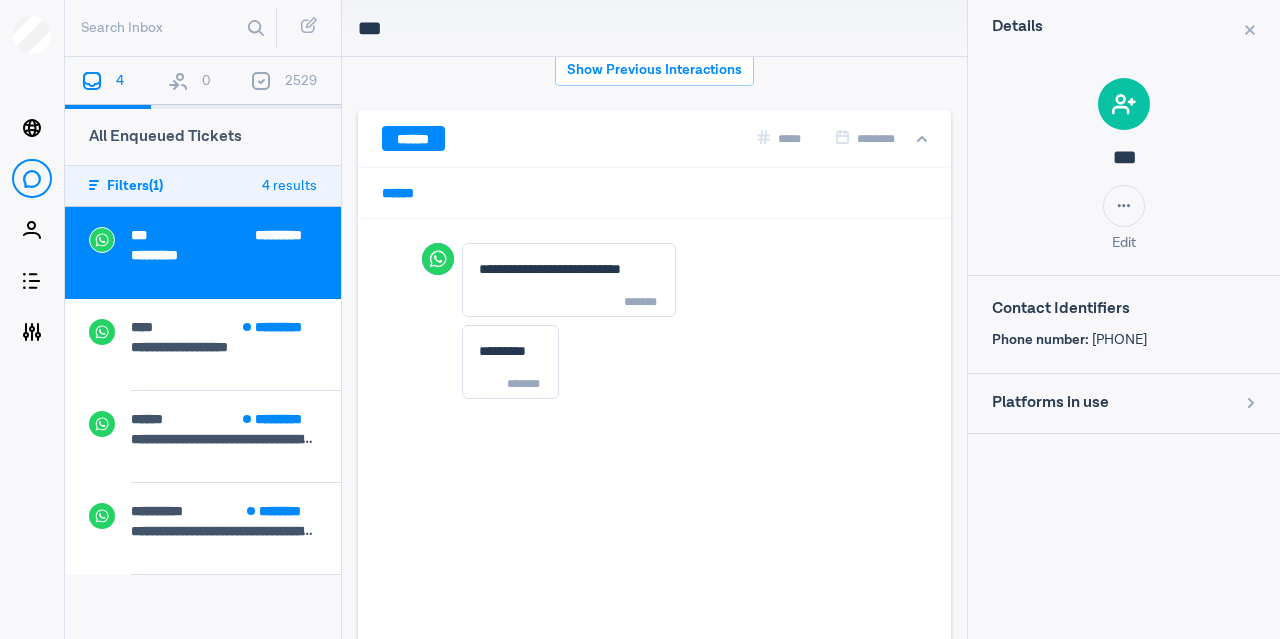scroll, scrollTop: 0, scrollLeft: 0, axis: both 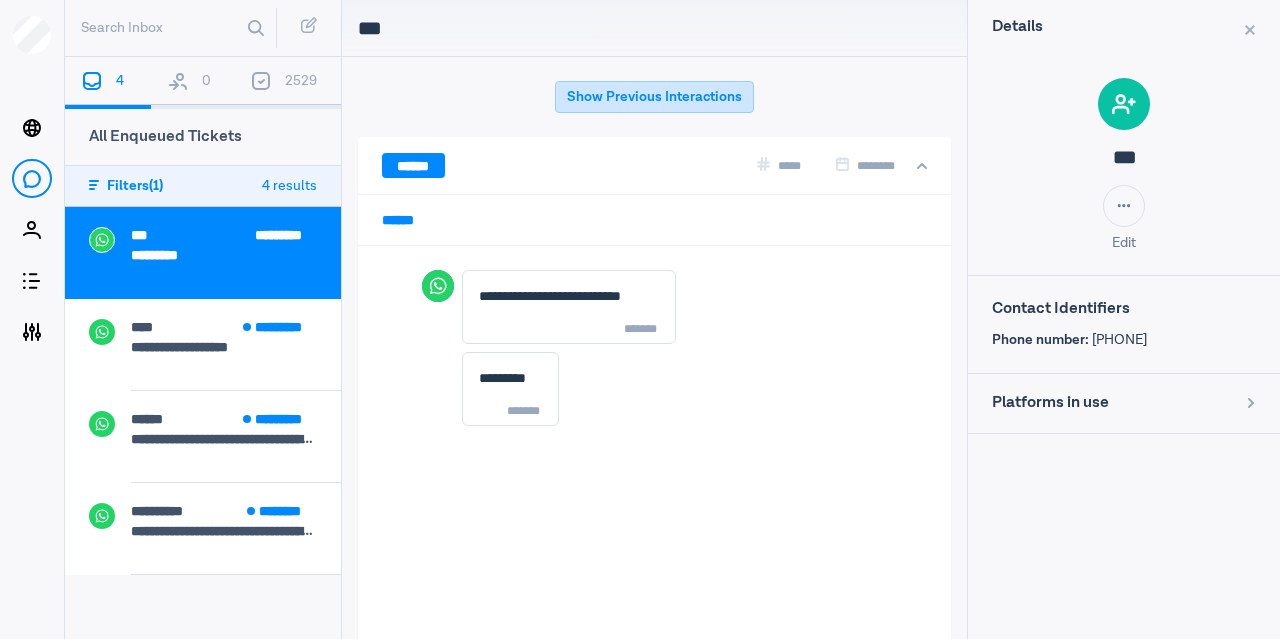 click on "Show Previous Interactions" at bounding box center (654, 97) 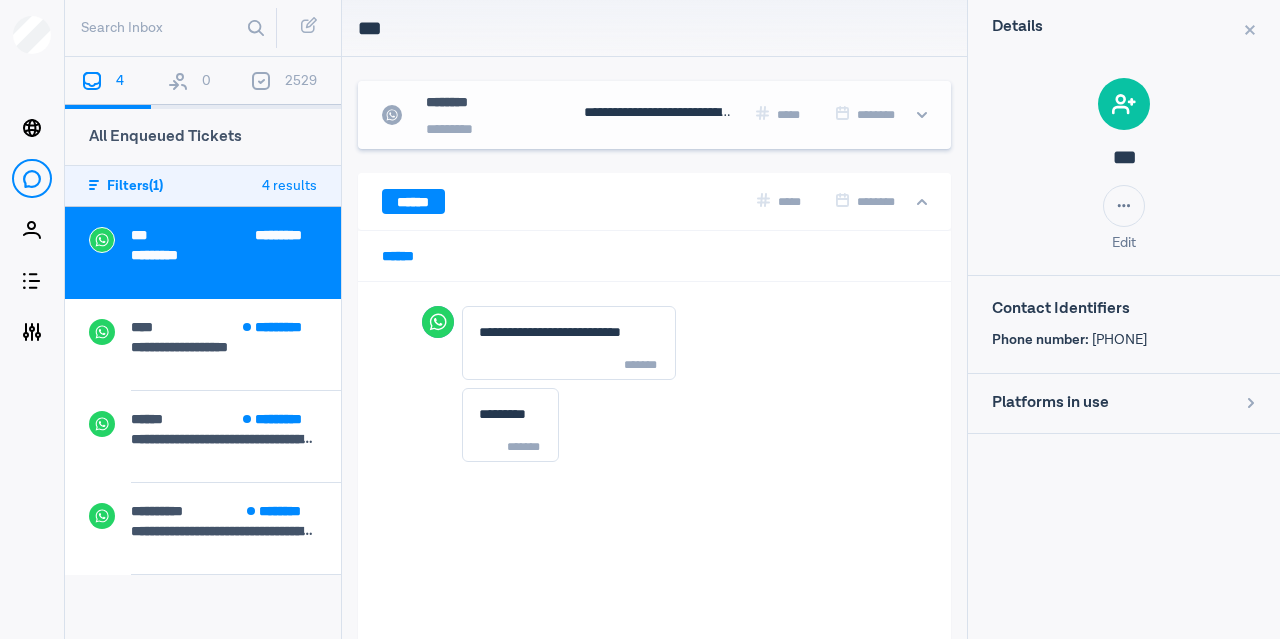 click on "**********" at bounding box center (658, 115) 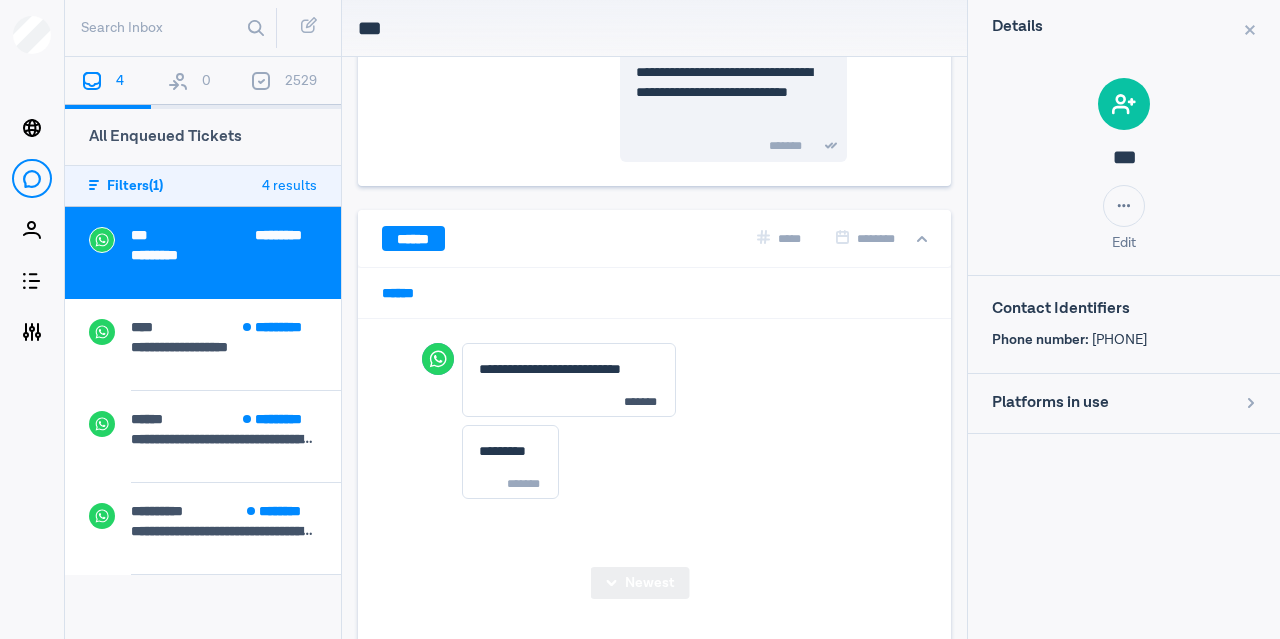 scroll, scrollTop: 1300, scrollLeft: 0, axis: vertical 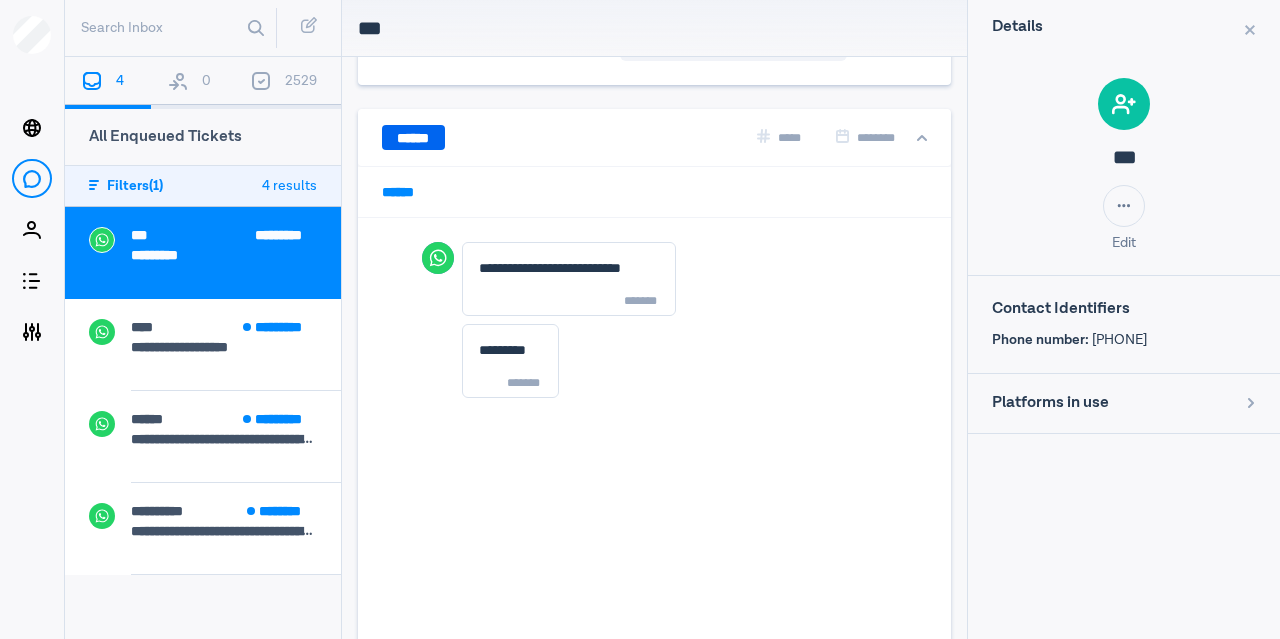 click on "******" at bounding box center (413, 137) 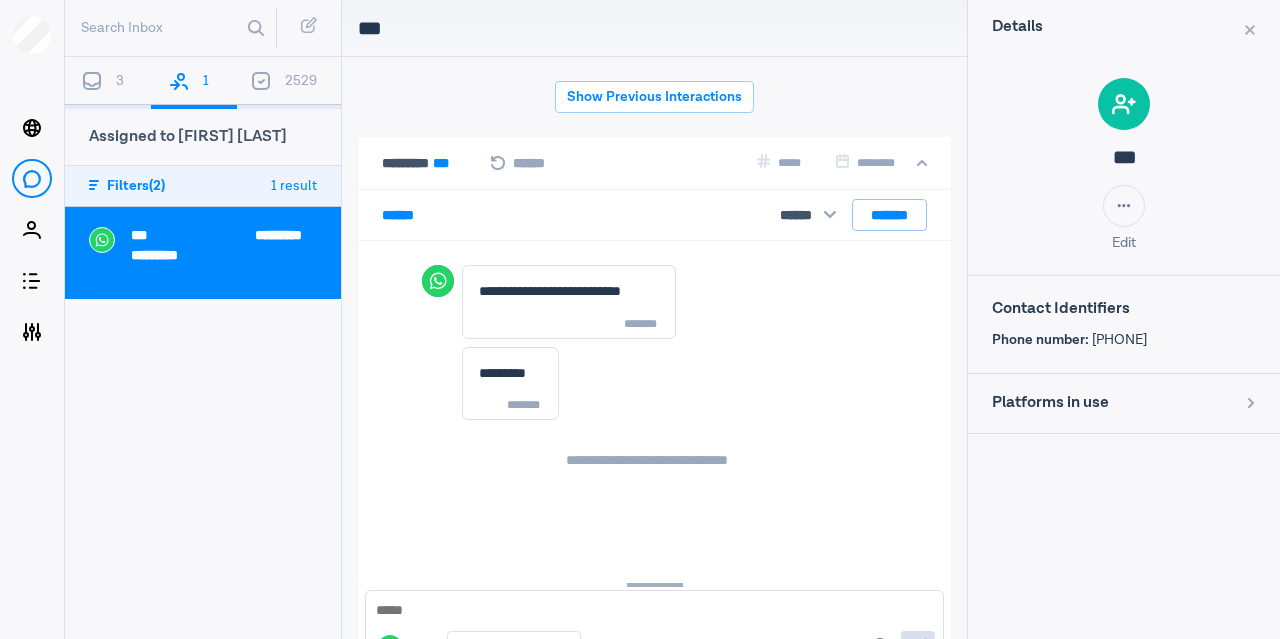 scroll, scrollTop: 78, scrollLeft: 0, axis: vertical 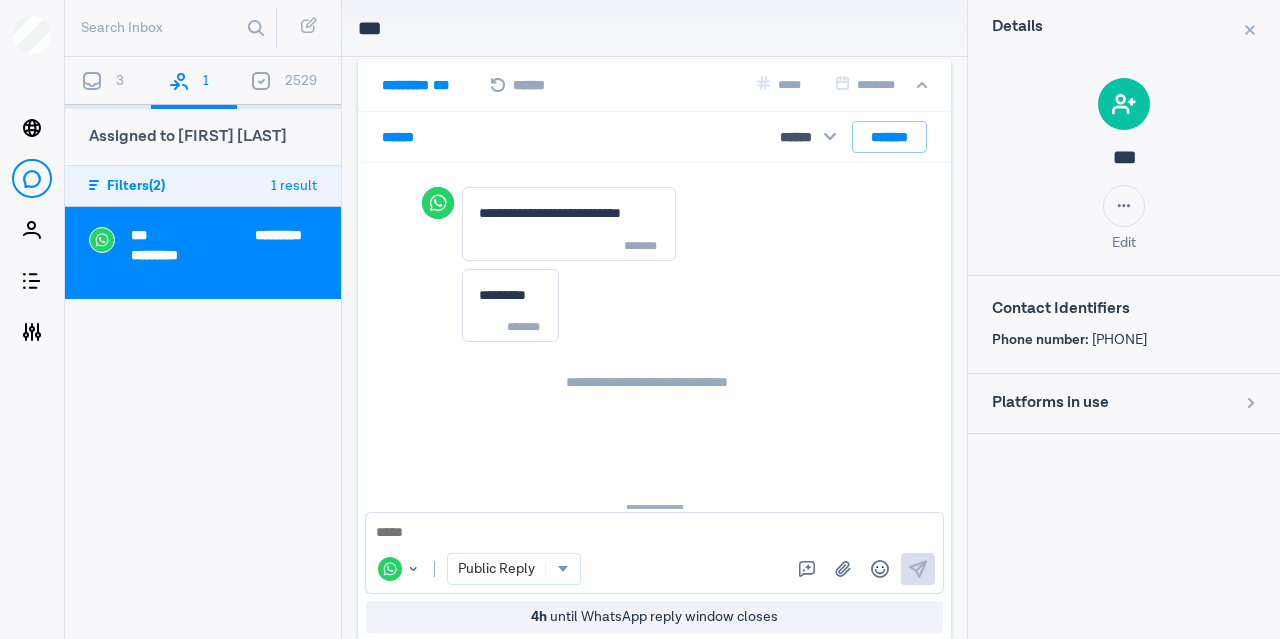 click on "***" at bounding box center [440, 85] 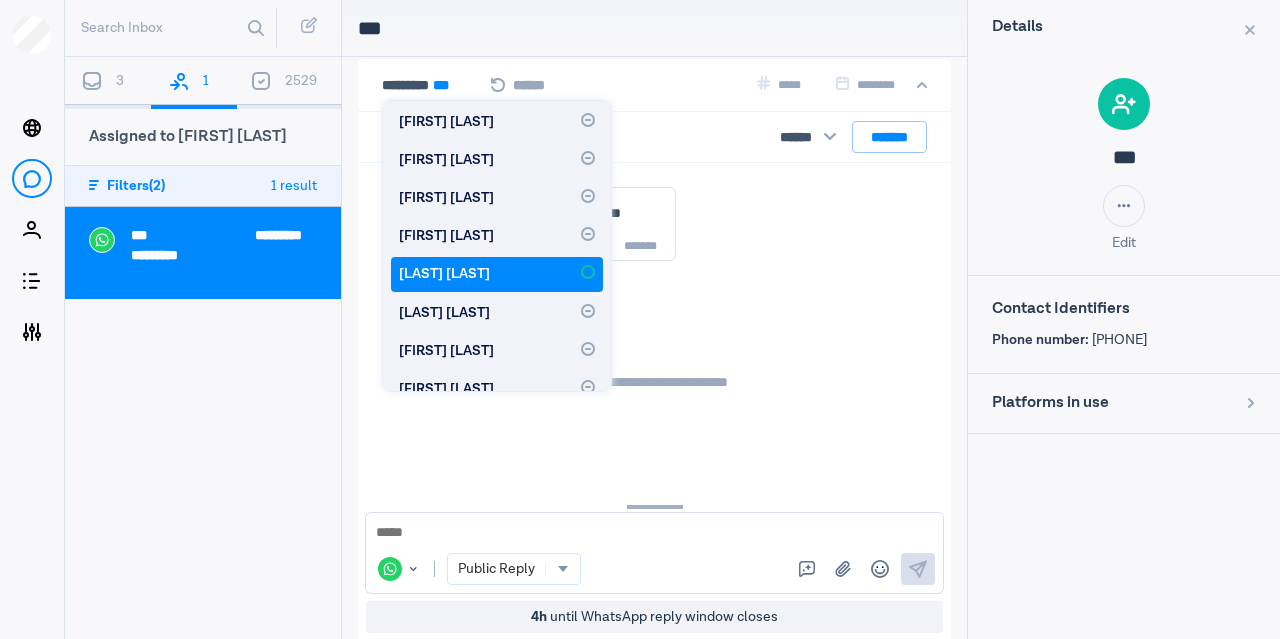 scroll, scrollTop: 300, scrollLeft: 0, axis: vertical 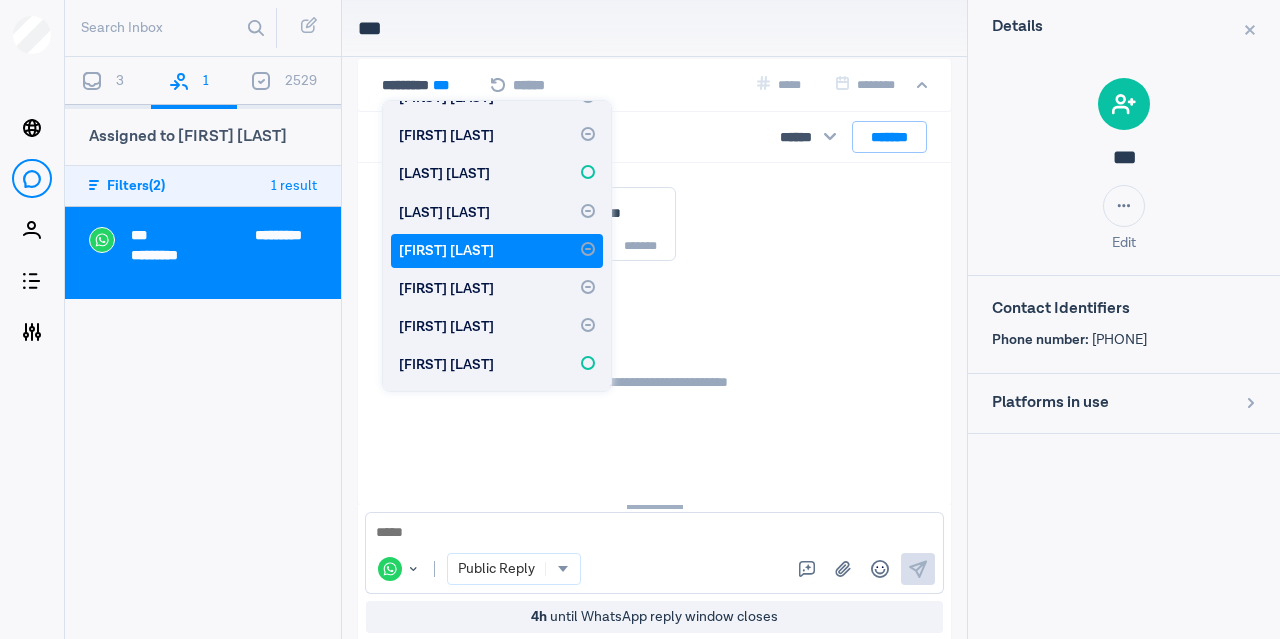 click on "Jessie   Tan" at bounding box center [497, 251] 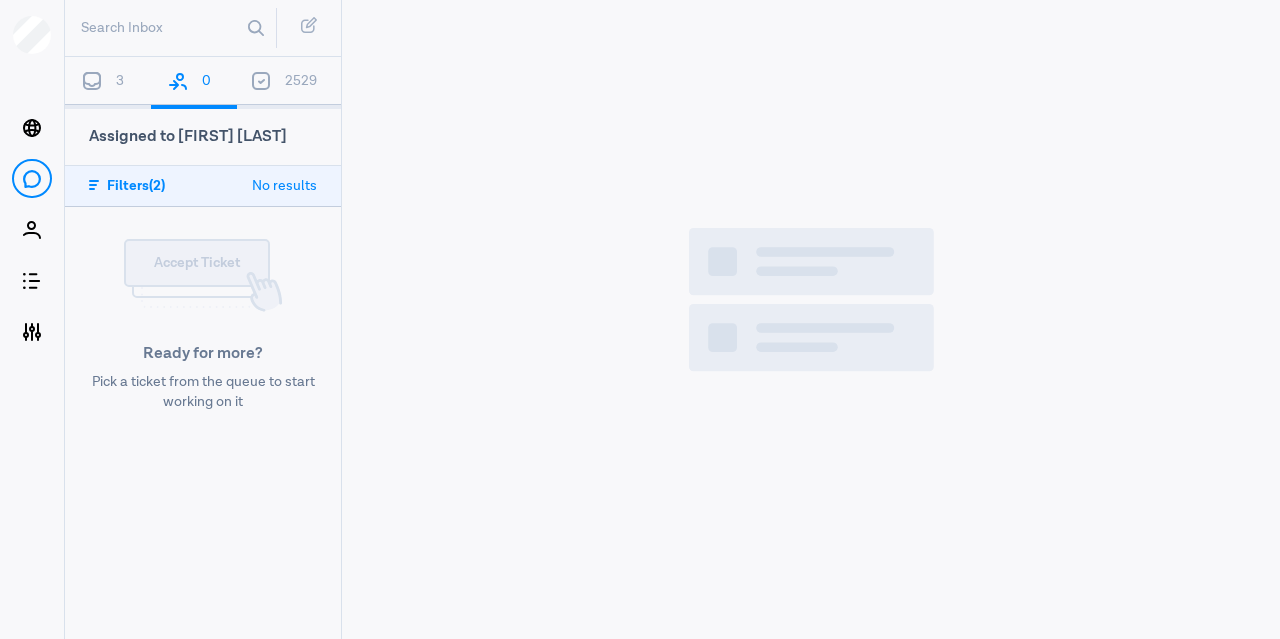 click at bounding box center [92, 81] 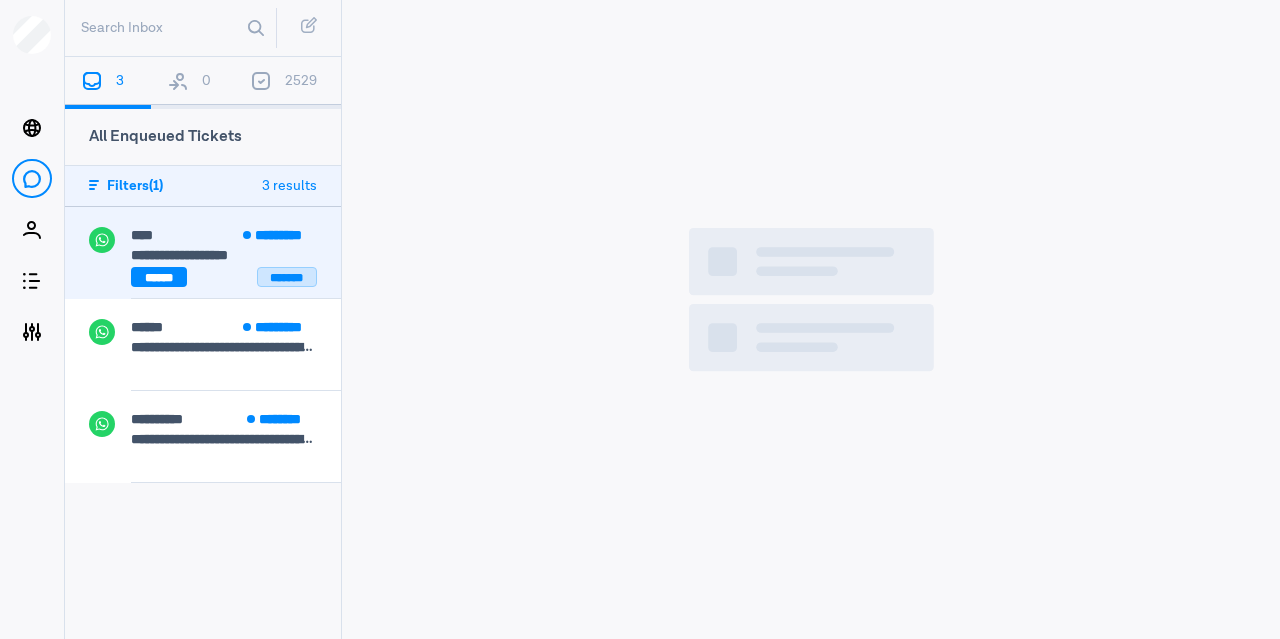 click on "*******" at bounding box center [287, 277] 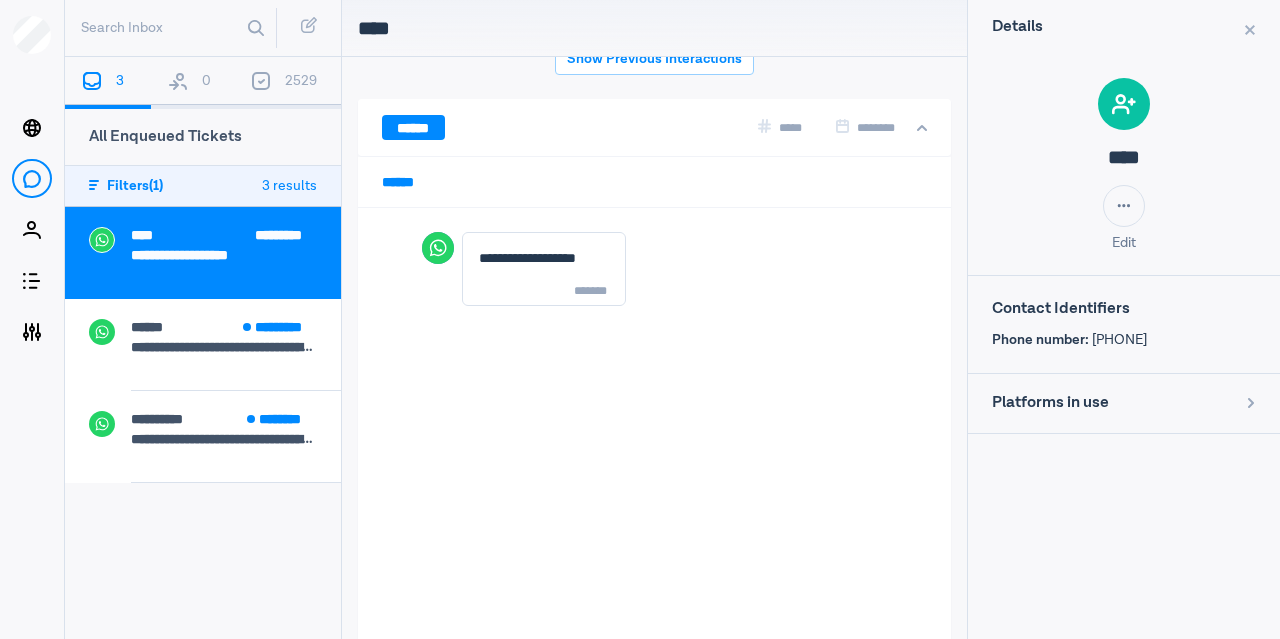 scroll, scrollTop: 0, scrollLeft: 0, axis: both 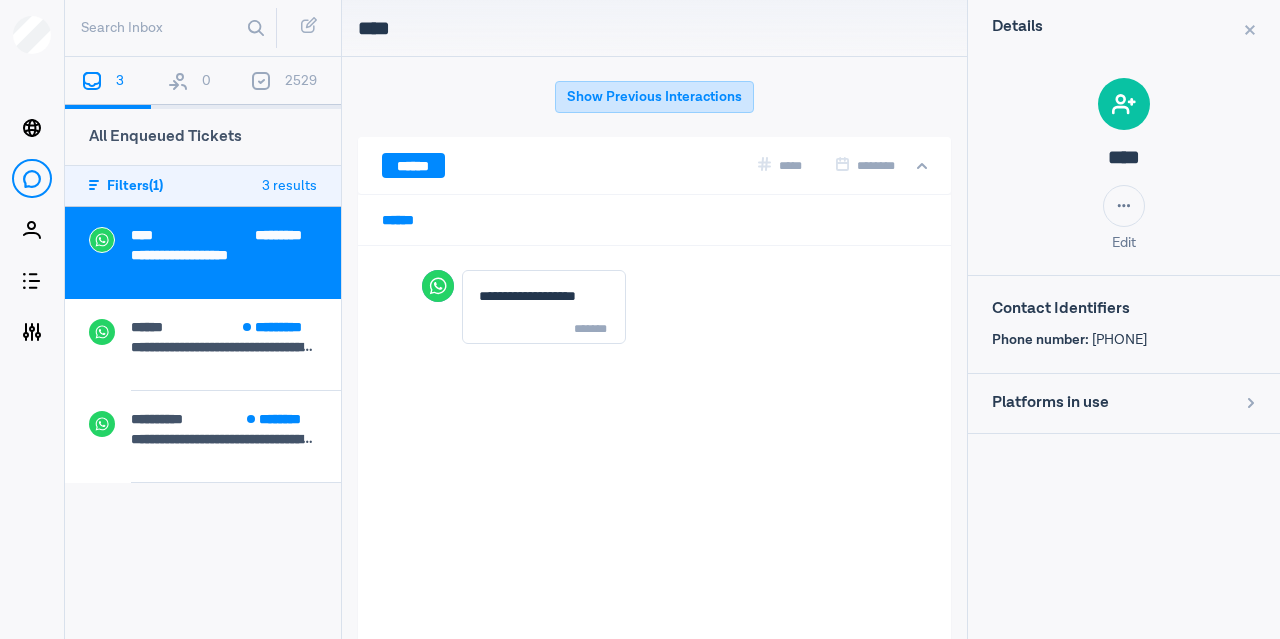 click on "Show Previous Interactions" at bounding box center [654, 97] 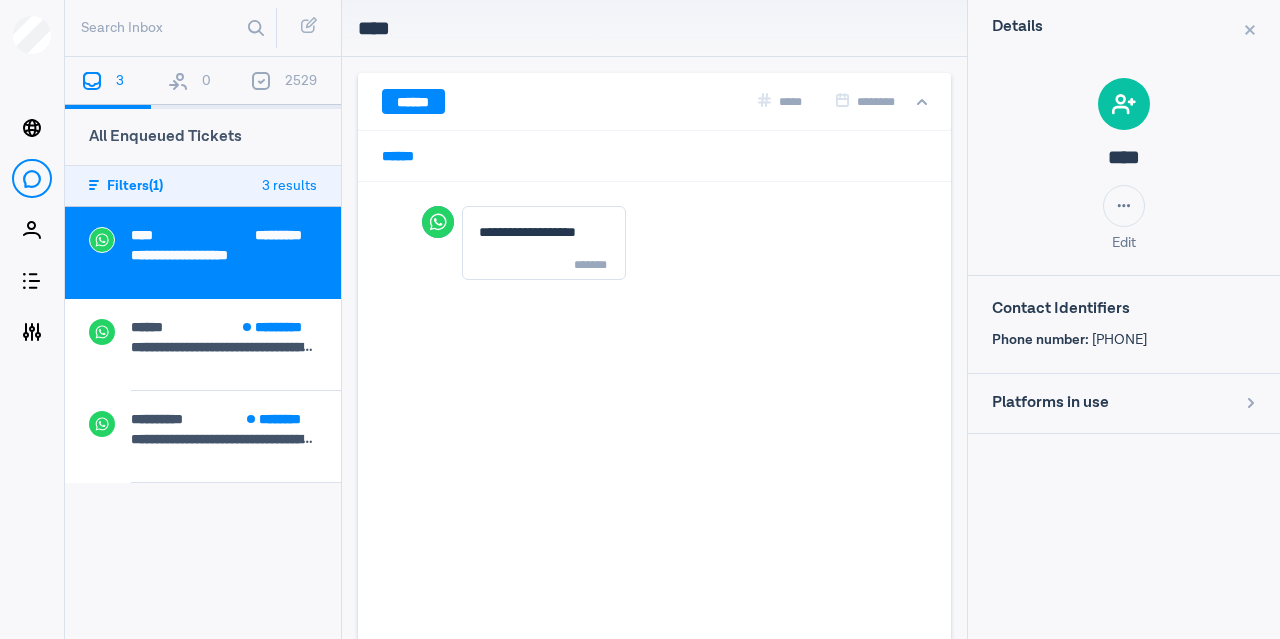 scroll, scrollTop: 0, scrollLeft: 0, axis: both 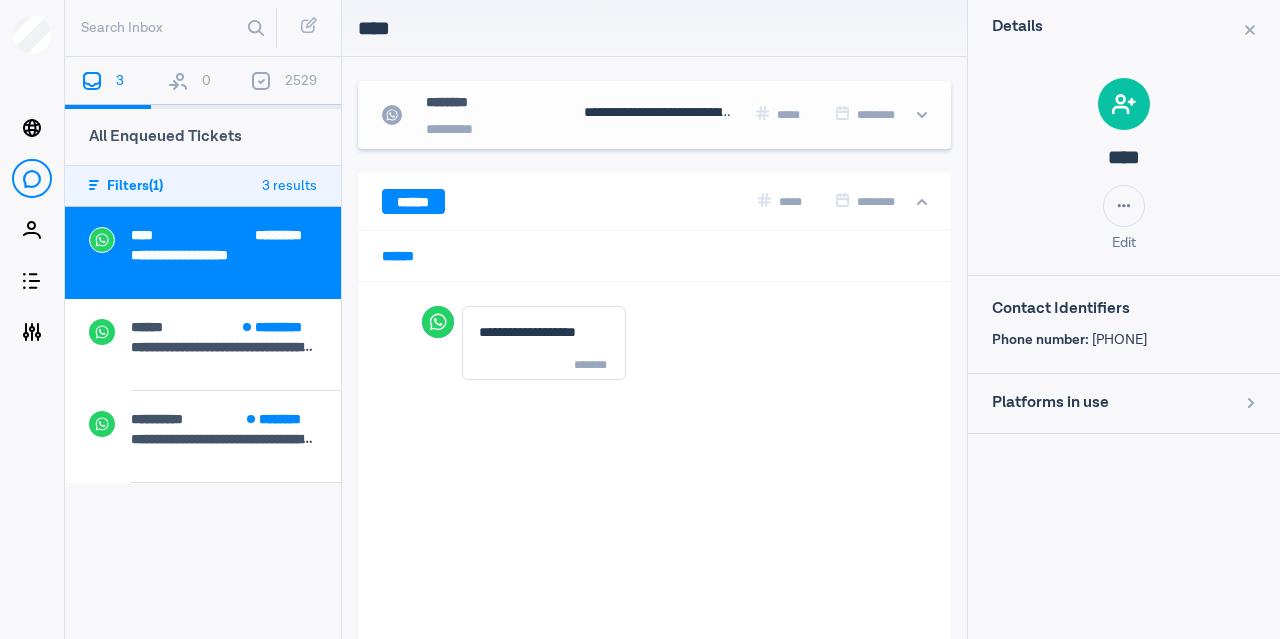click on "**********" at bounding box center (658, 113) 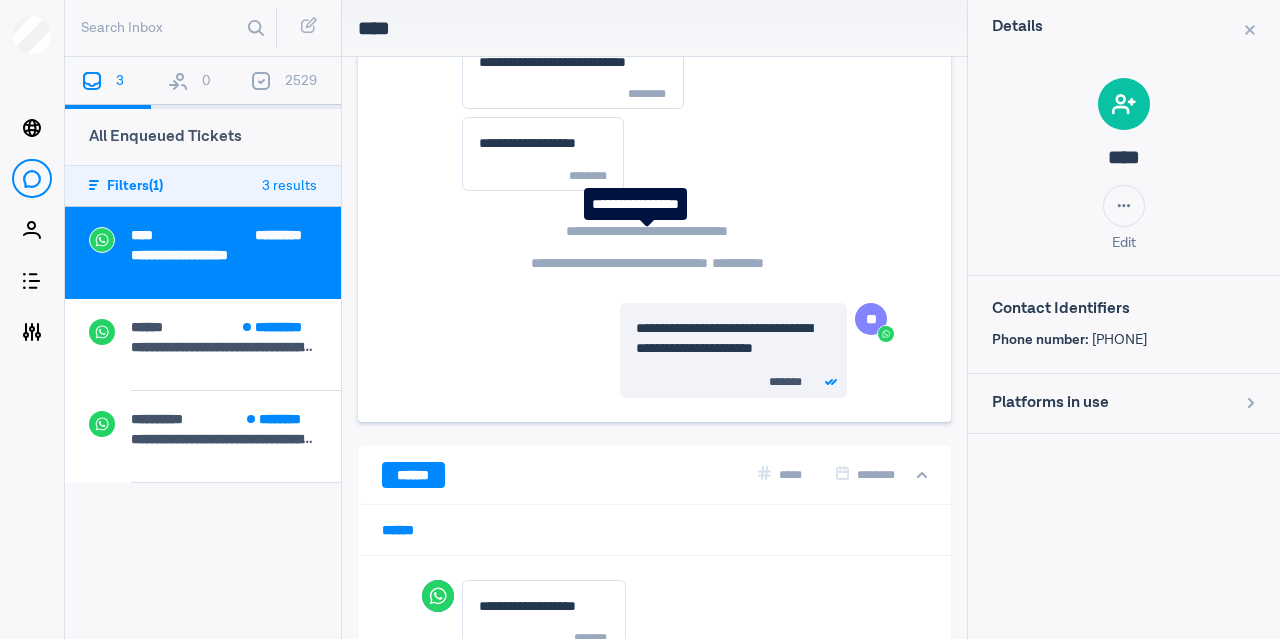 scroll, scrollTop: 800, scrollLeft: 0, axis: vertical 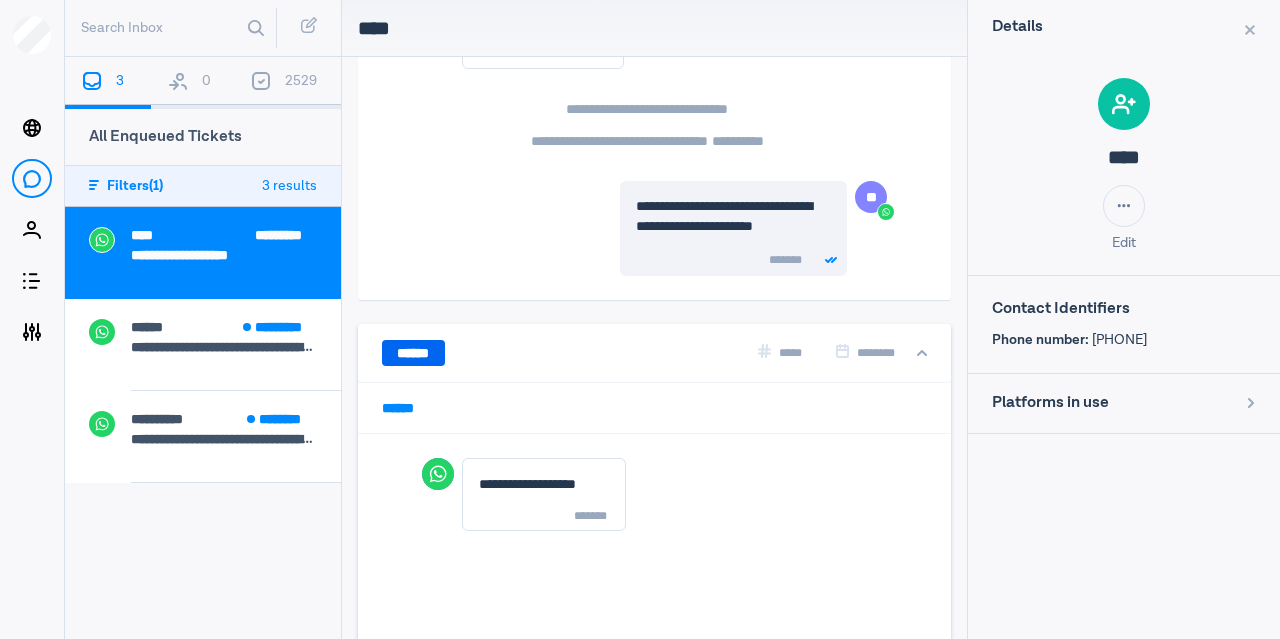 click on "******" at bounding box center [413, 352] 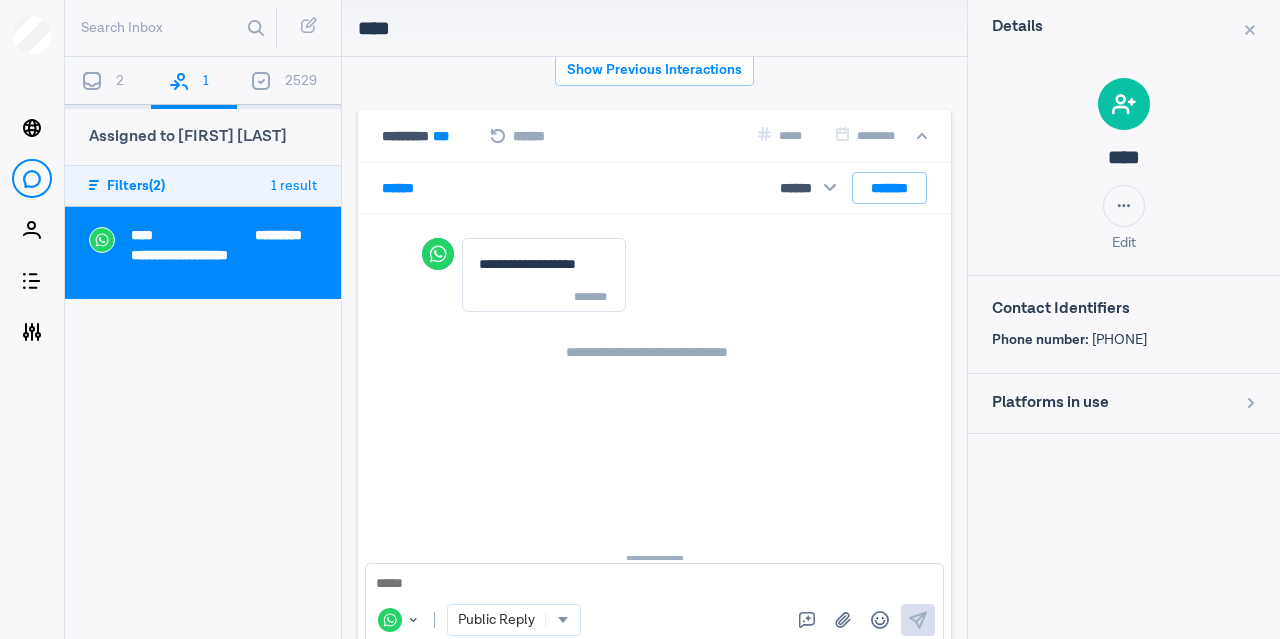 scroll, scrollTop: 0, scrollLeft: 0, axis: both 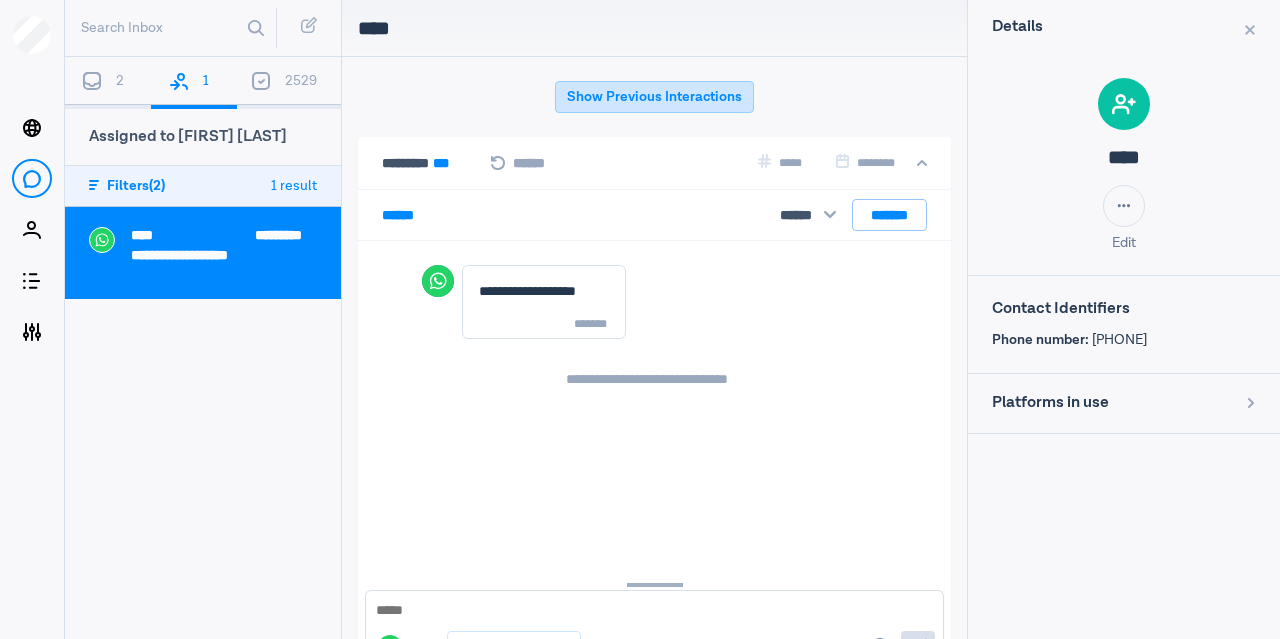 click on "Show Previous Interactions" at bounding box center [654, 97] 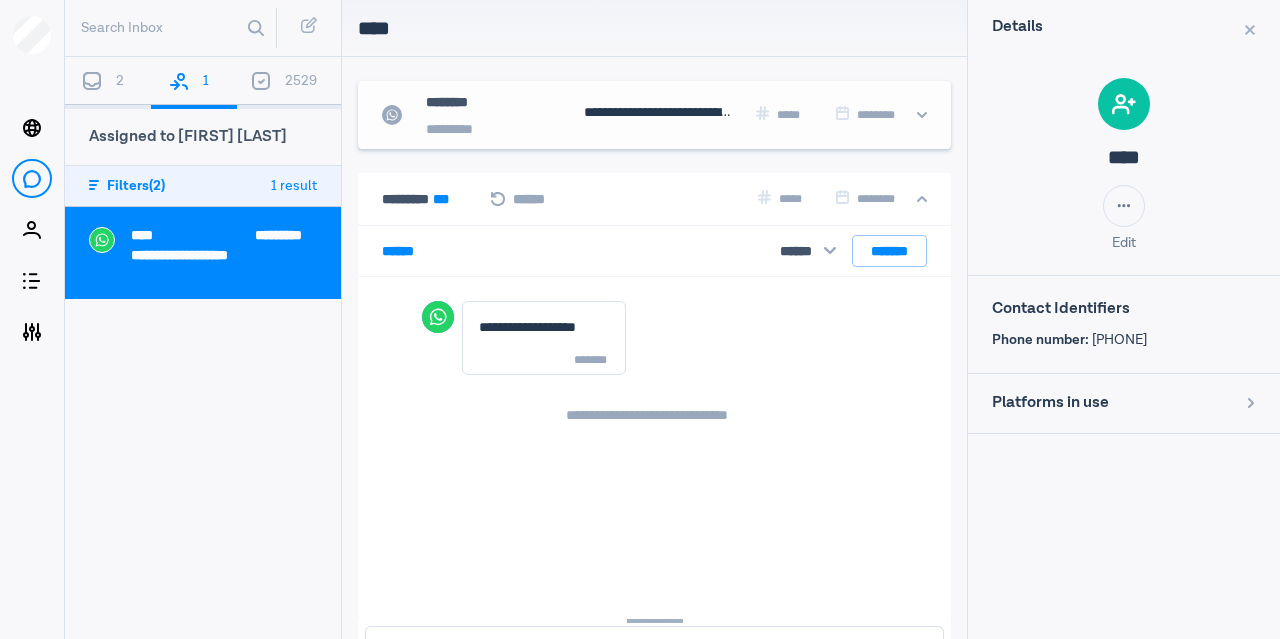 click on "**********" at bounding box center [565, 115] 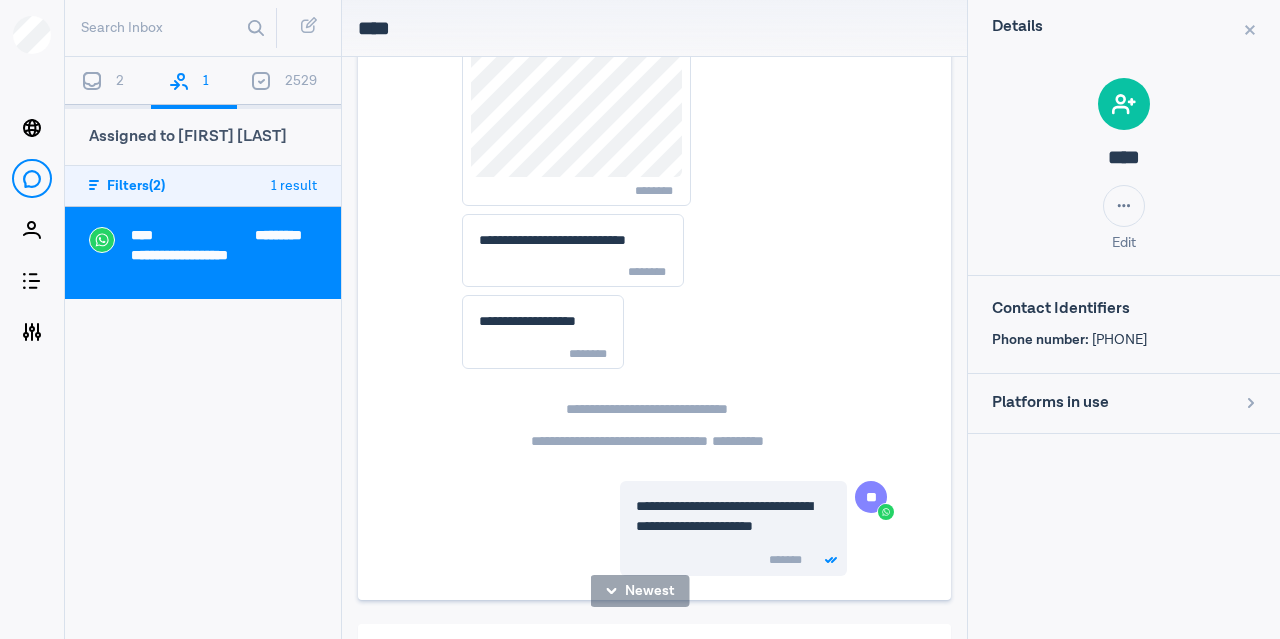 scroll, scrollTop: 1000, scrollLeft: 0, axis: vertical 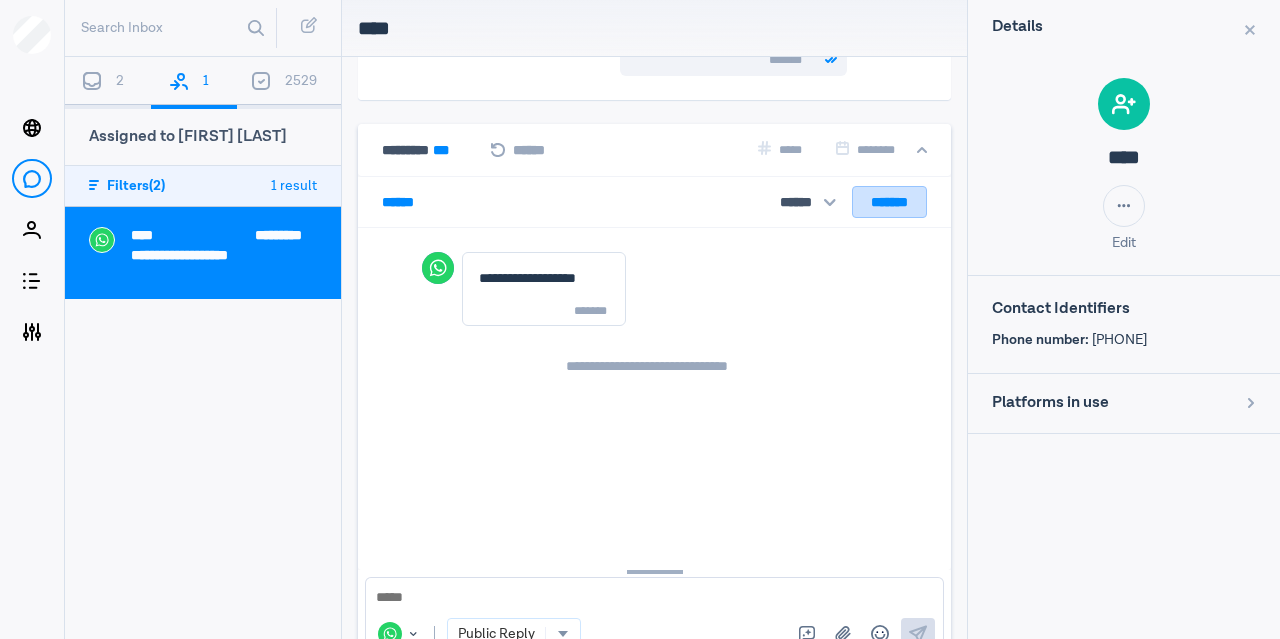 drag, startPoint x: 893, startPoint y: 201, endPoint x: 854, endPoint y: 173, distance: 48.010414 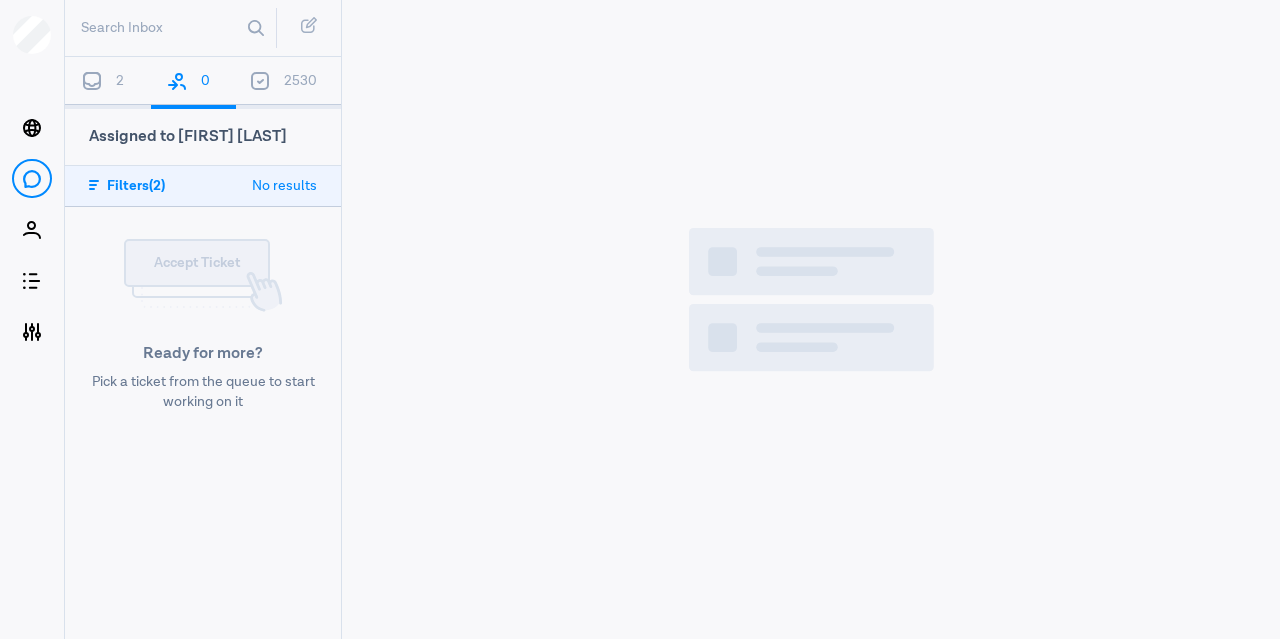 click at bounding box center [92, 81] 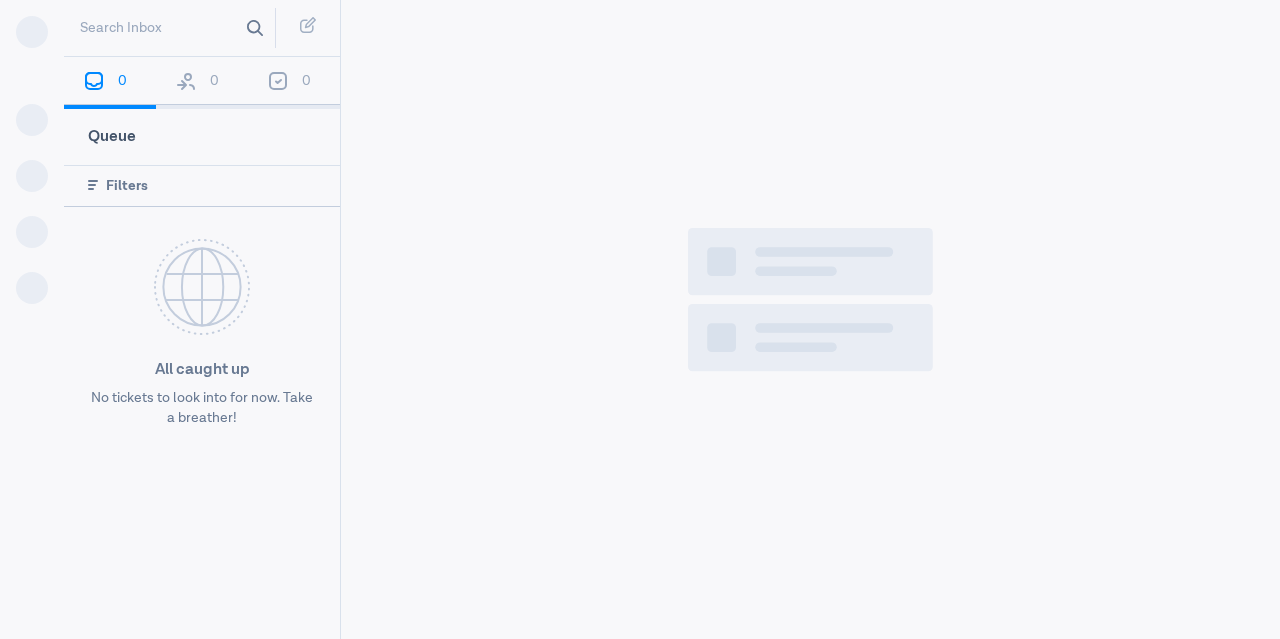 scroll, scrollTop: 0, scrollLeft: 0, axis: both 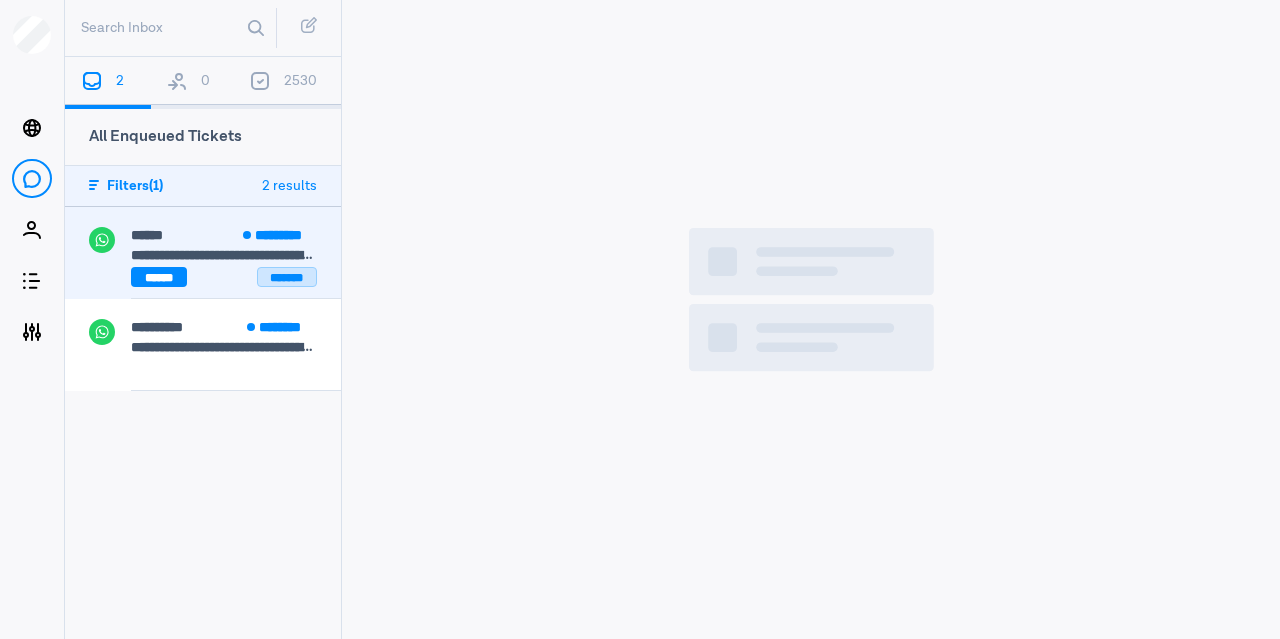 click on "*******" at bounding box center (287, 277) 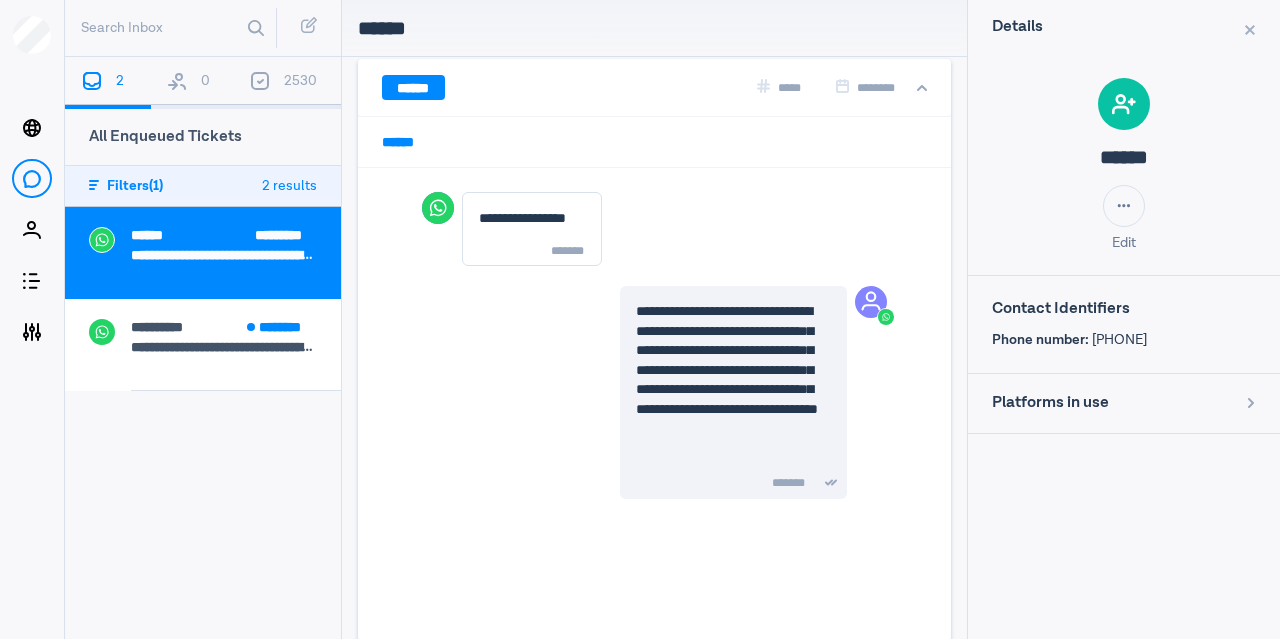 scroll, scrollTop: 0, scrollLeft: 0, axis: both 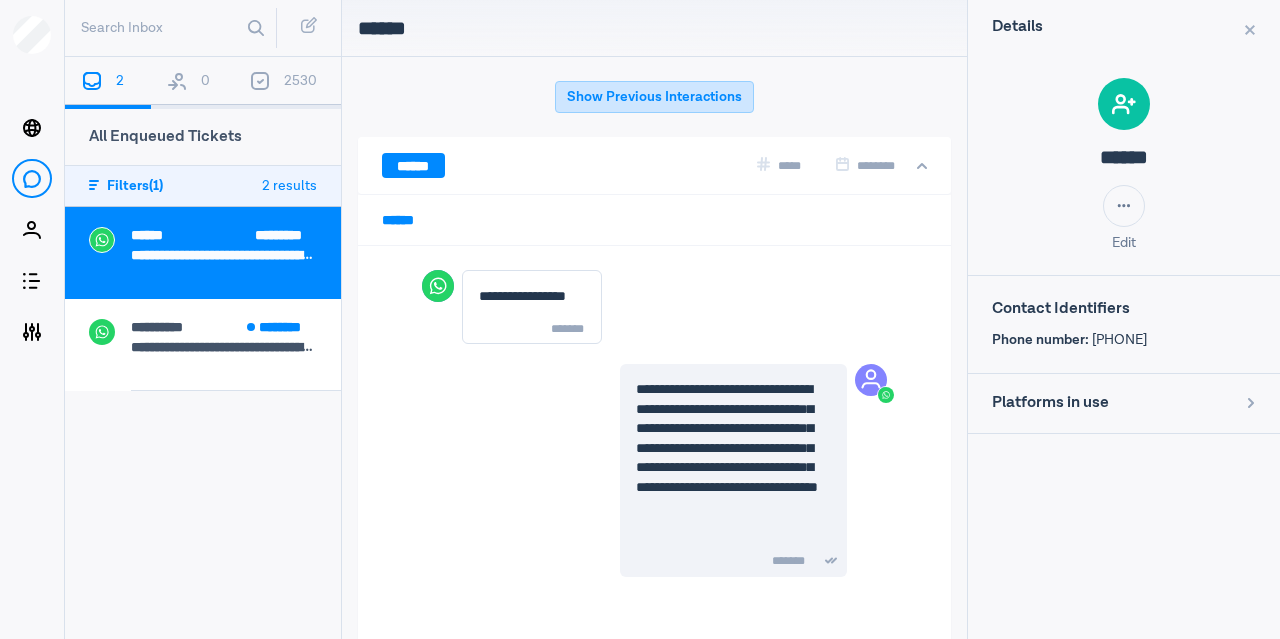 click on "Show Previous Interactions" at bounding box center (654, 97) 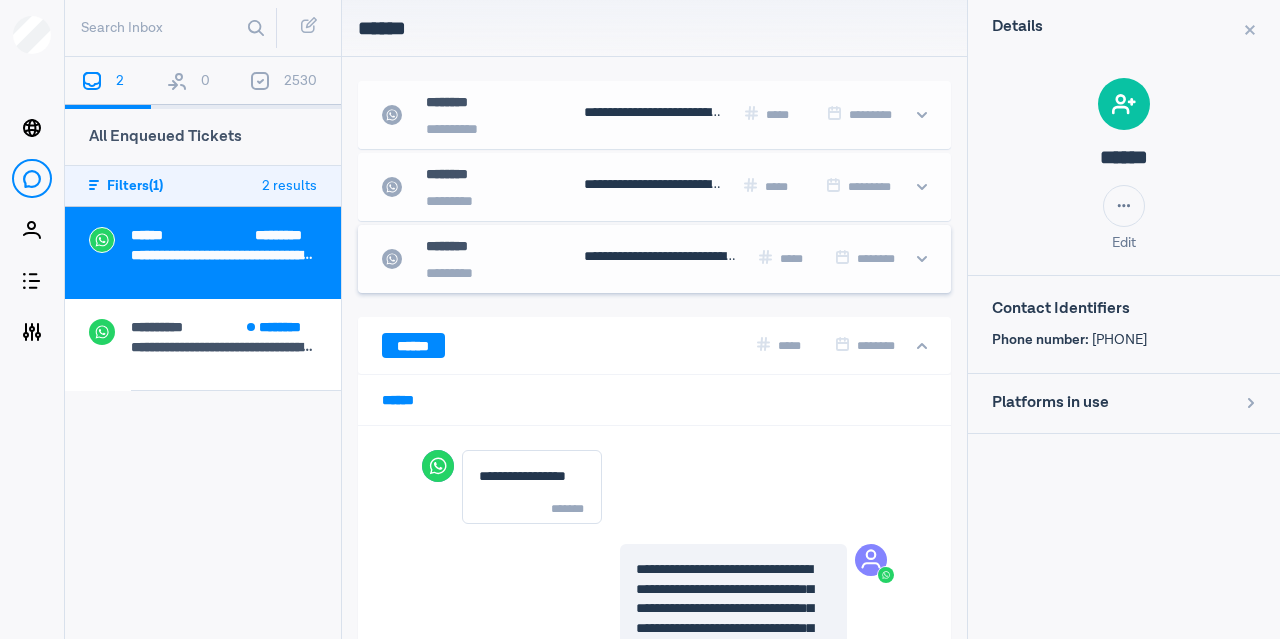 click on "**********" at bounding box center [653, 113] 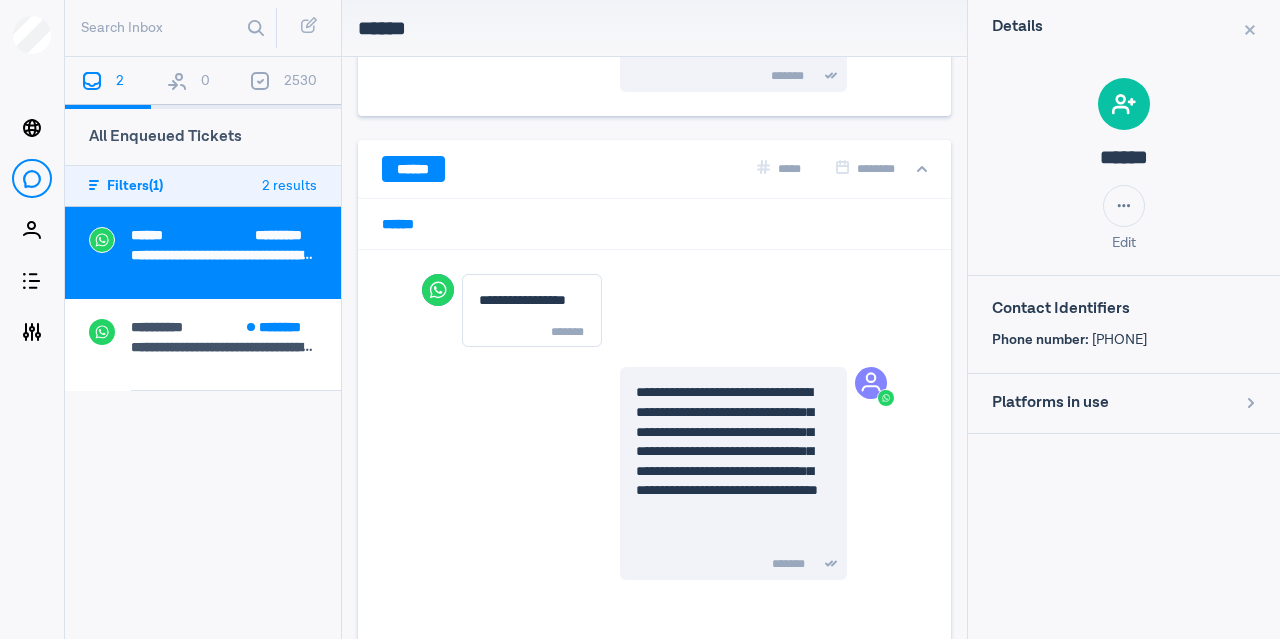 scroll, scrollTop: 700, scrollLeft: 0, axis: vertical 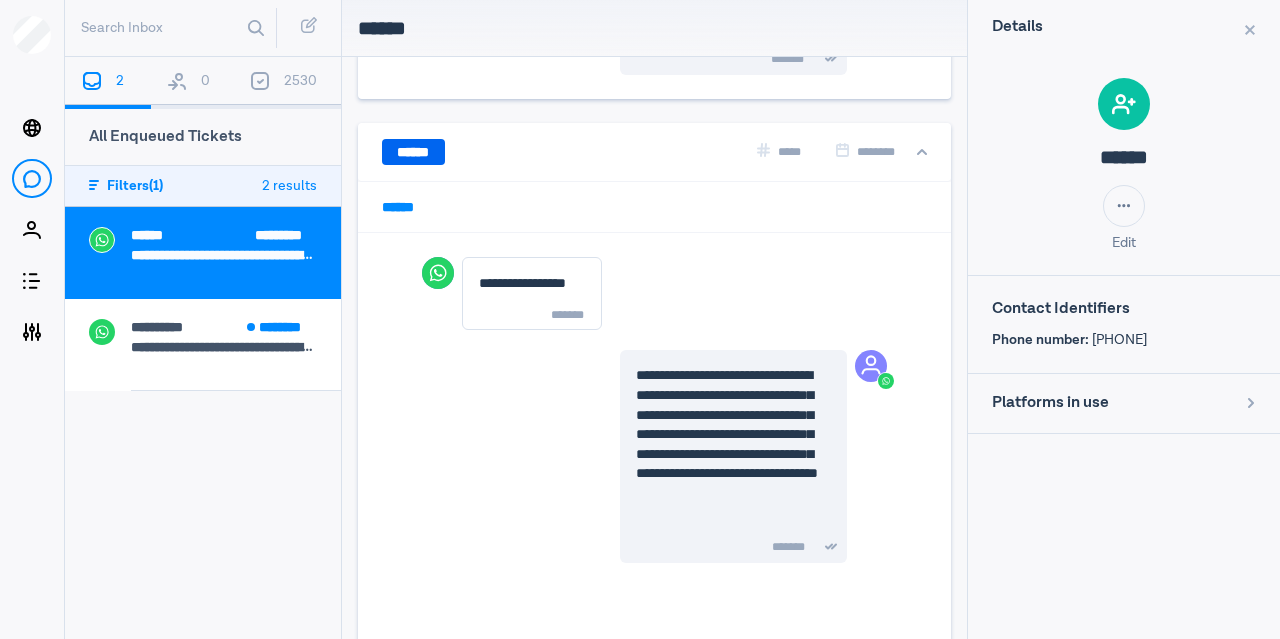 click on "******" at bounding box center (413, 151) 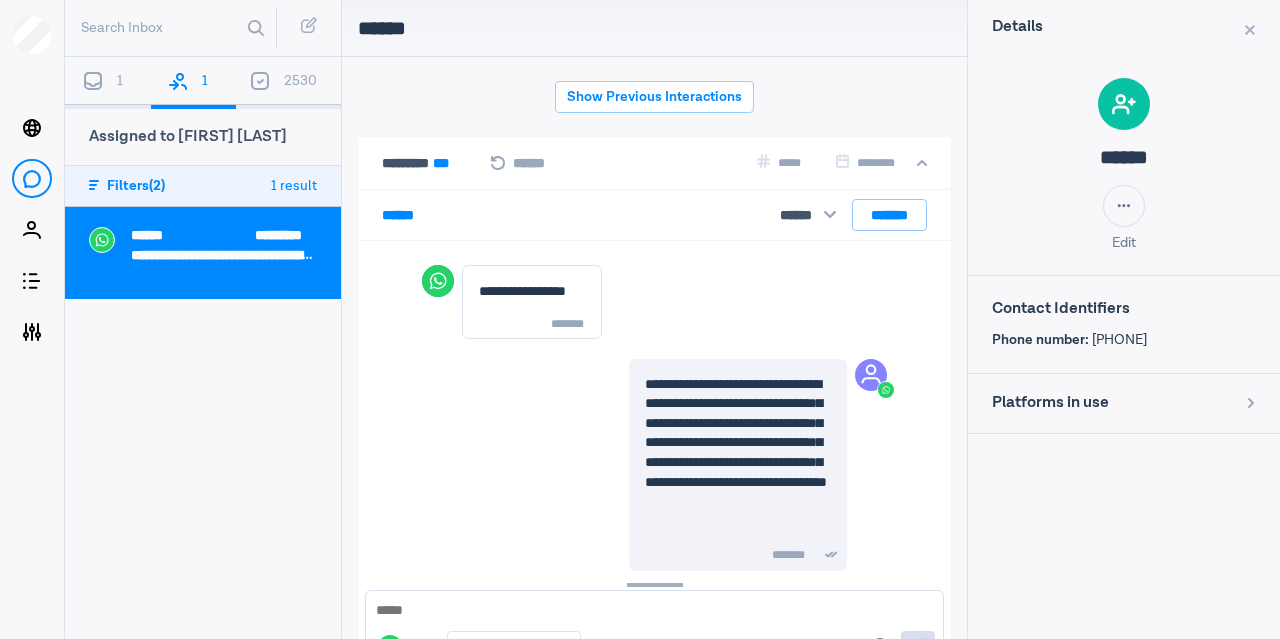 scroll, scrollTop: 78, scrollLeft: 0, axis: vertical 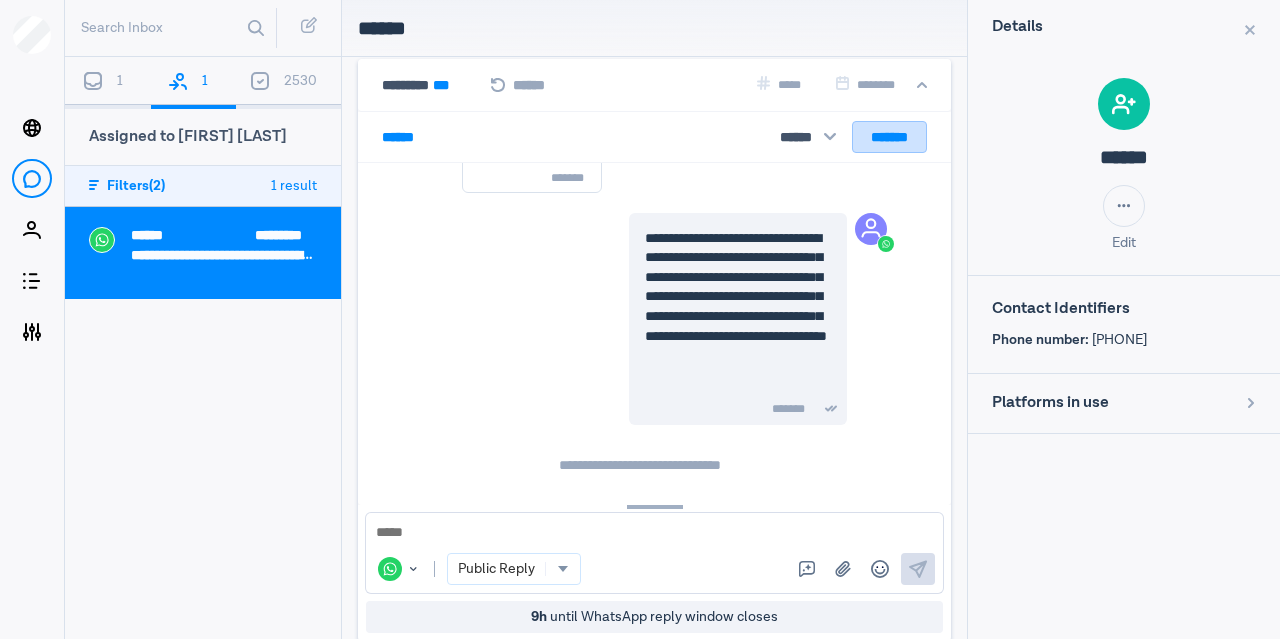click on "*******" at bounding box center [889, 136] 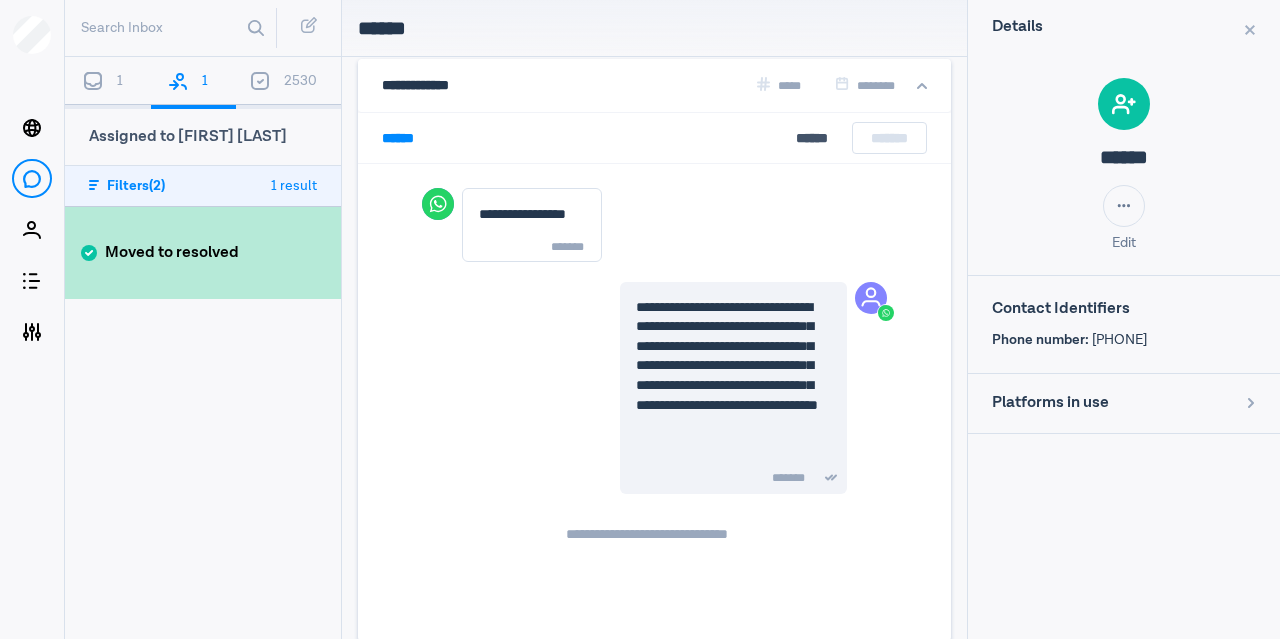 scroll, scrollTop: 0, scrollLeft: 0, axis: both 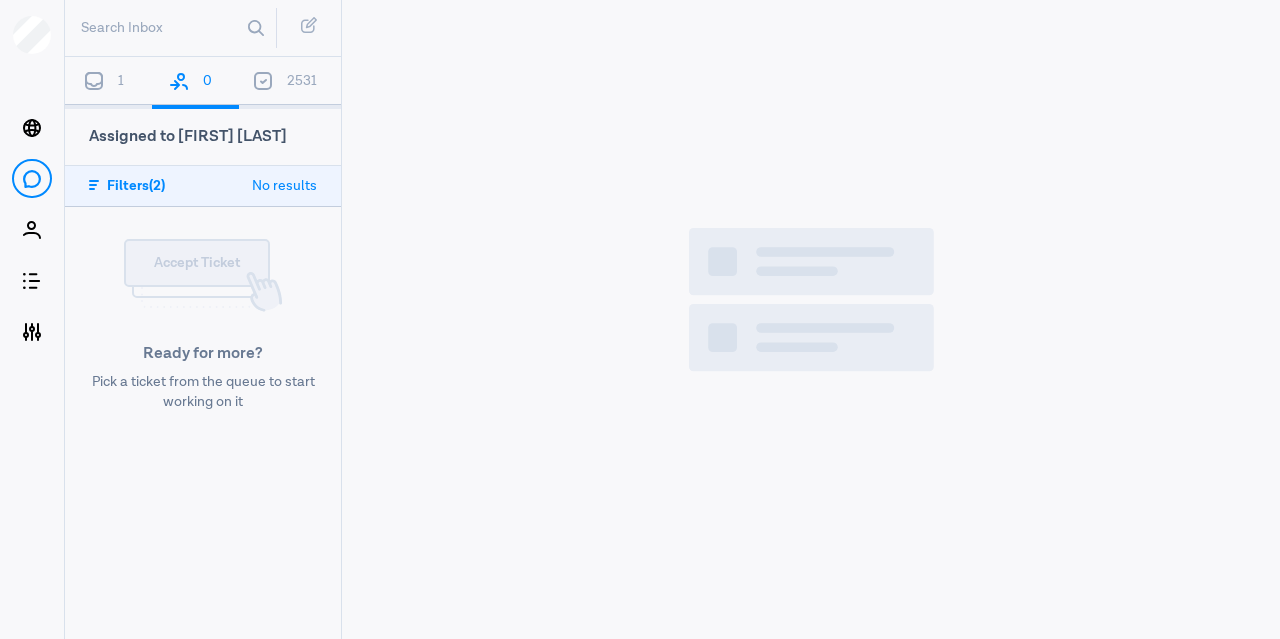 click on "1" at bounding box center [121, 81] 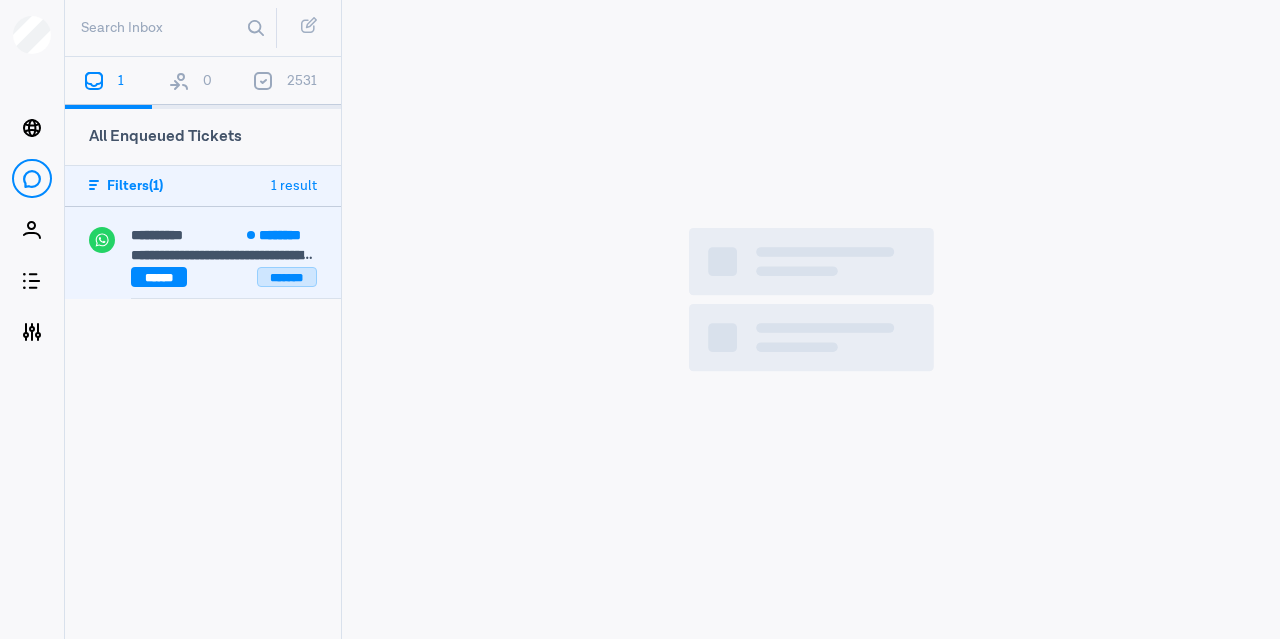click on "*******" at bounding box center [287, 277] 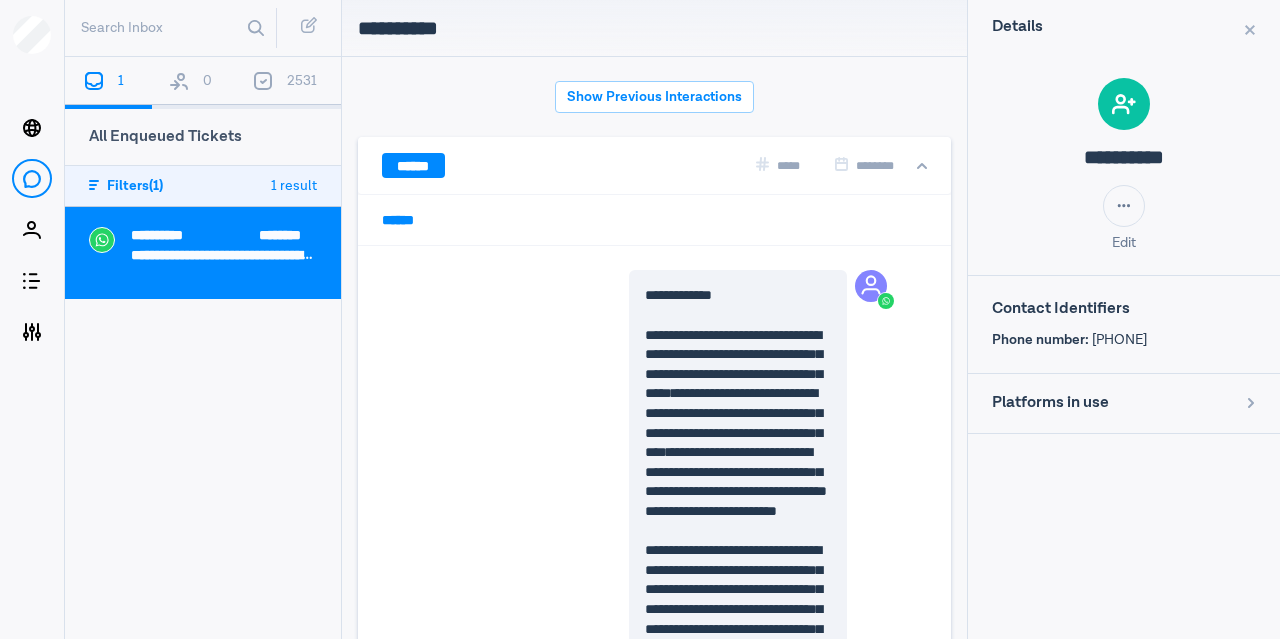 scroll, scrollTop: 78, scrollLeft: 0, axis: vertical 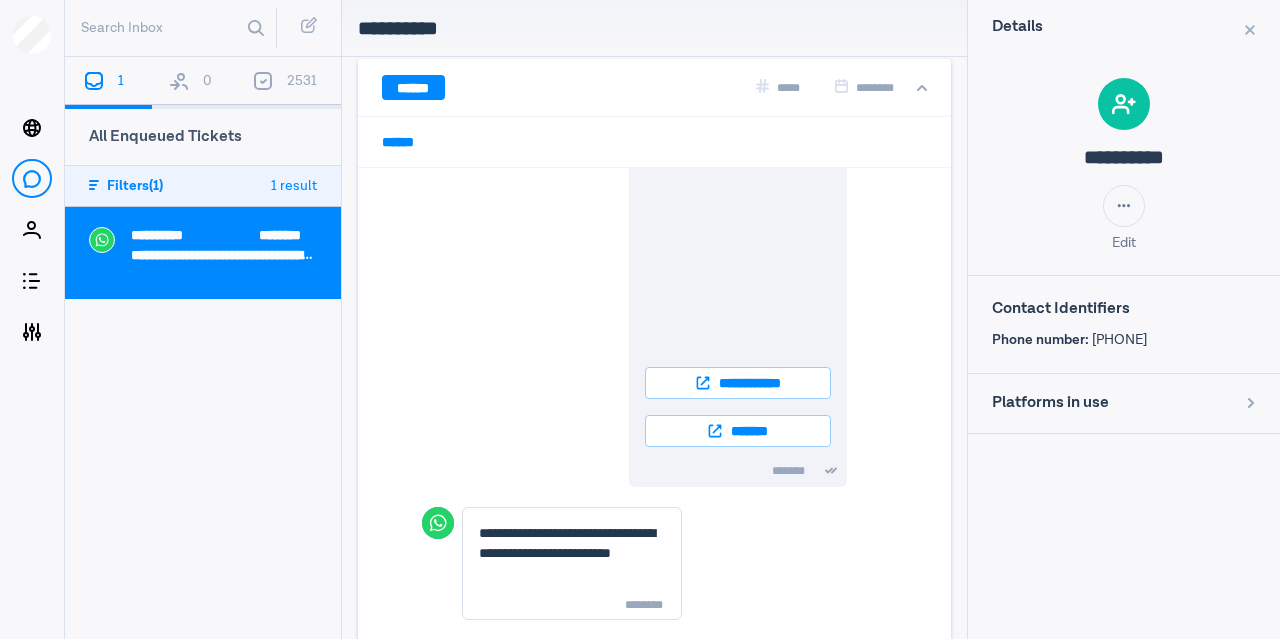 click on "****** ***** ********" at bounding box center (654, 88) 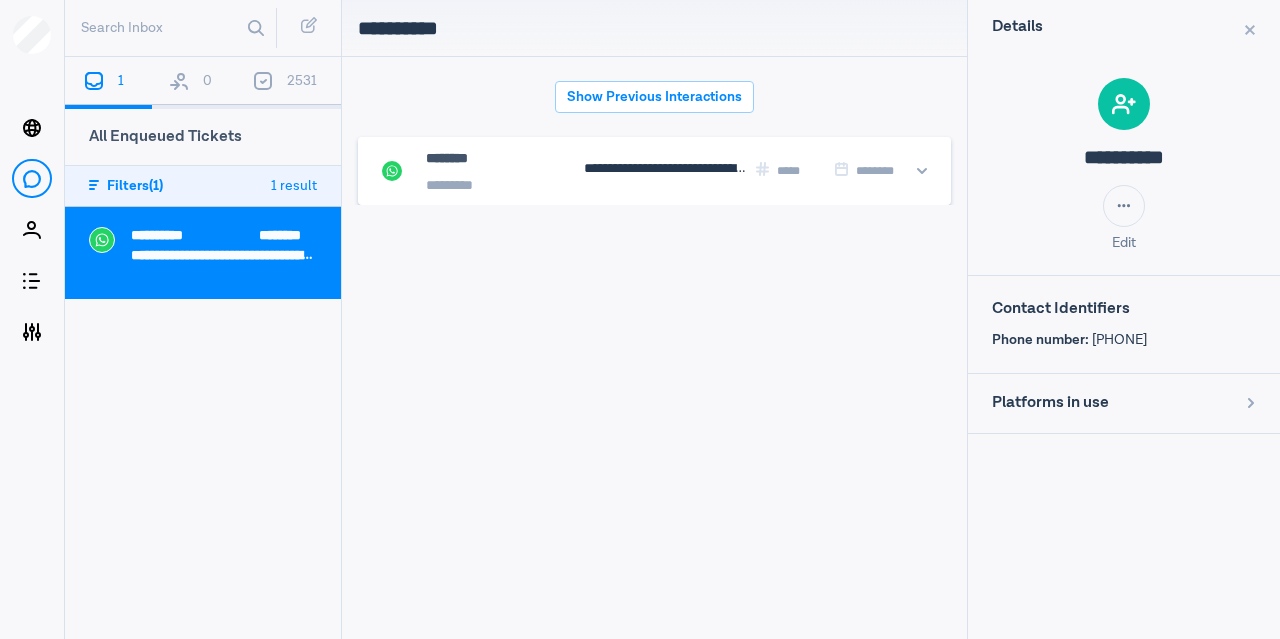 click on "*********" at bounding box center (493, 185) 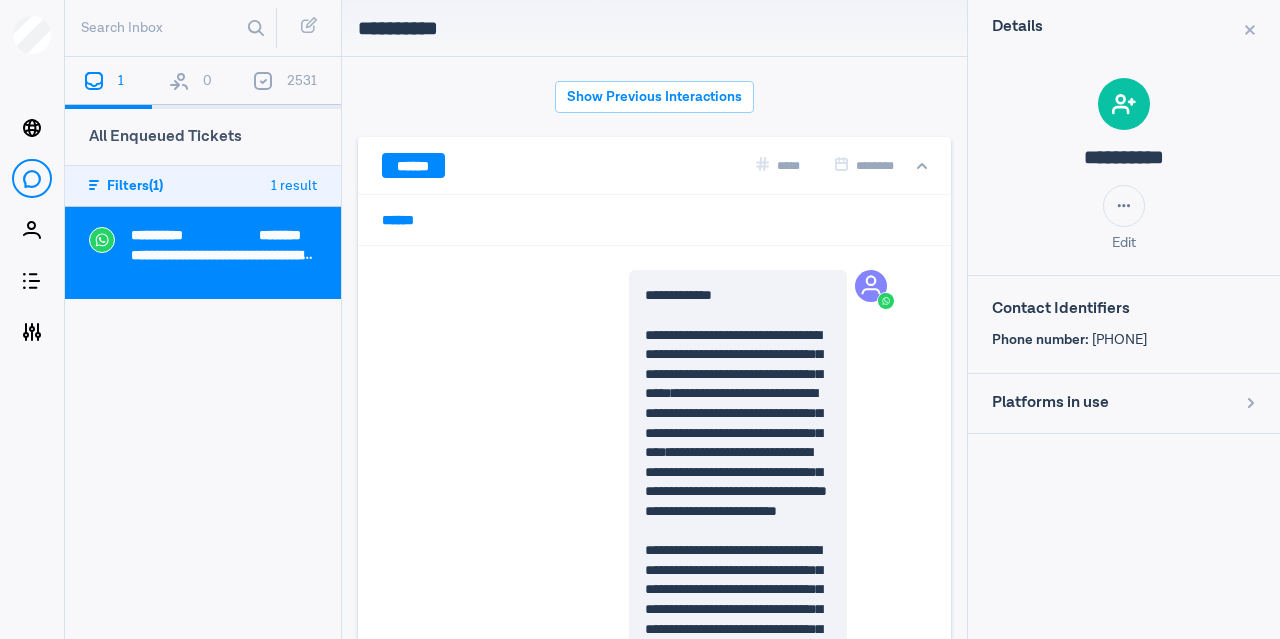 scroll, scrollTop: 1507, scrollLeft: 0, axis: vertical 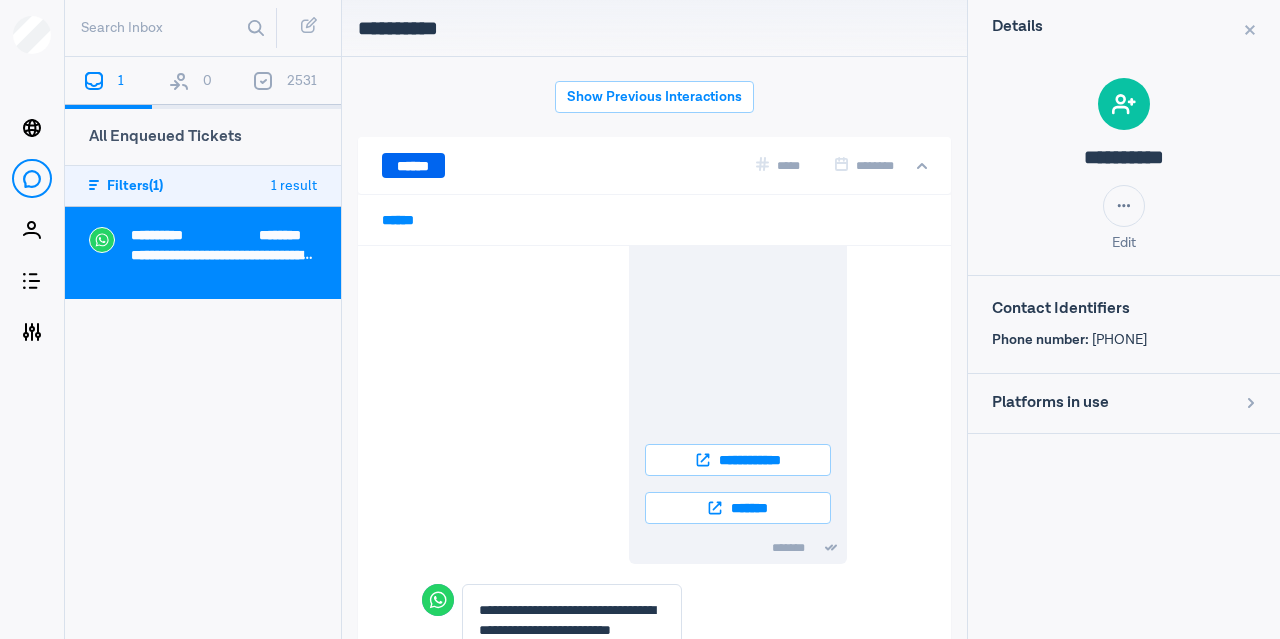 click on "******" at bounding box center (413, 165) 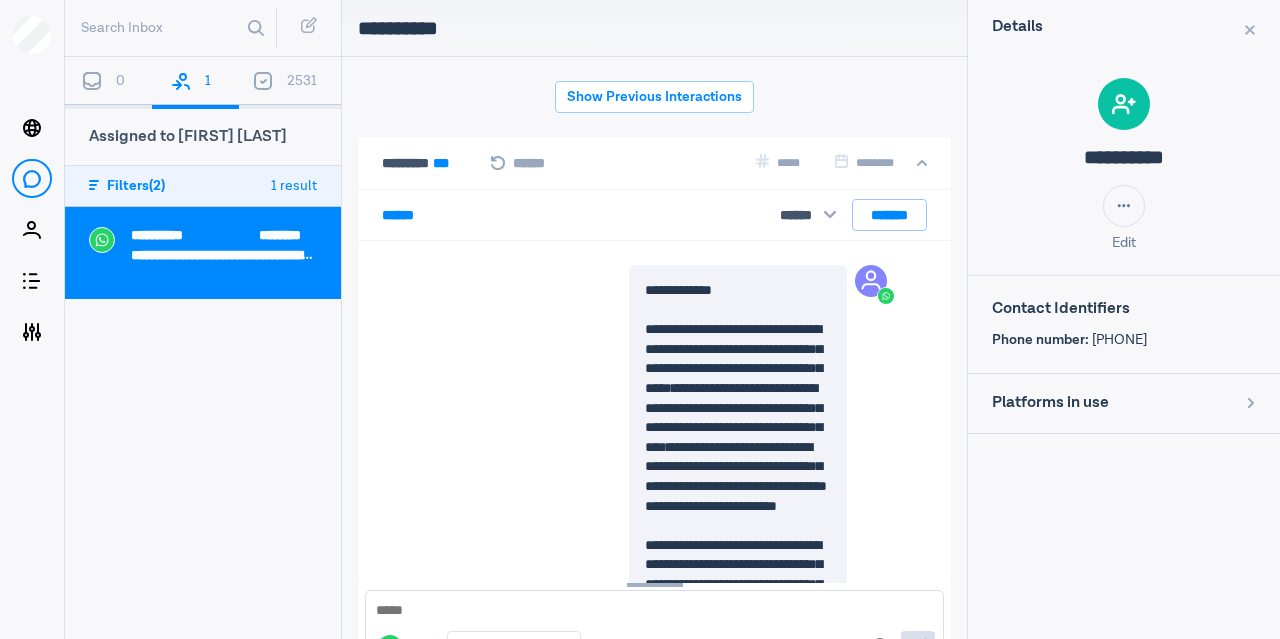 scroll, scrollTop: 1694, scrollLeft: 0, axis: vertical 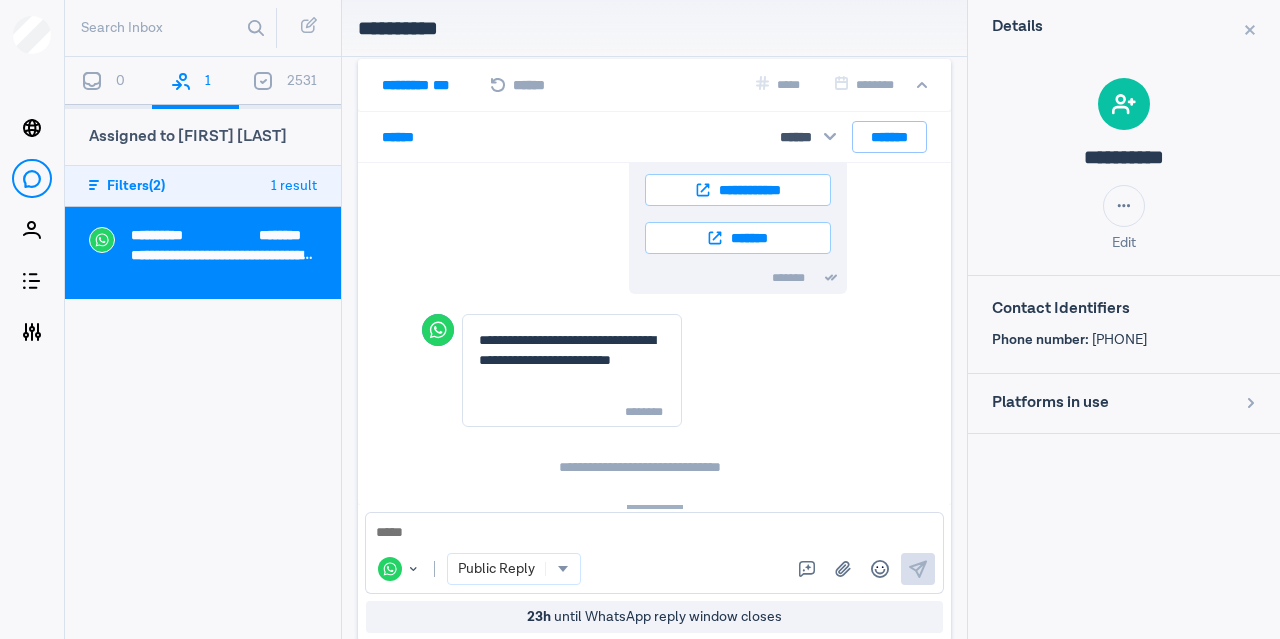 click on "*********   ***" at bounding box center (424, 85) 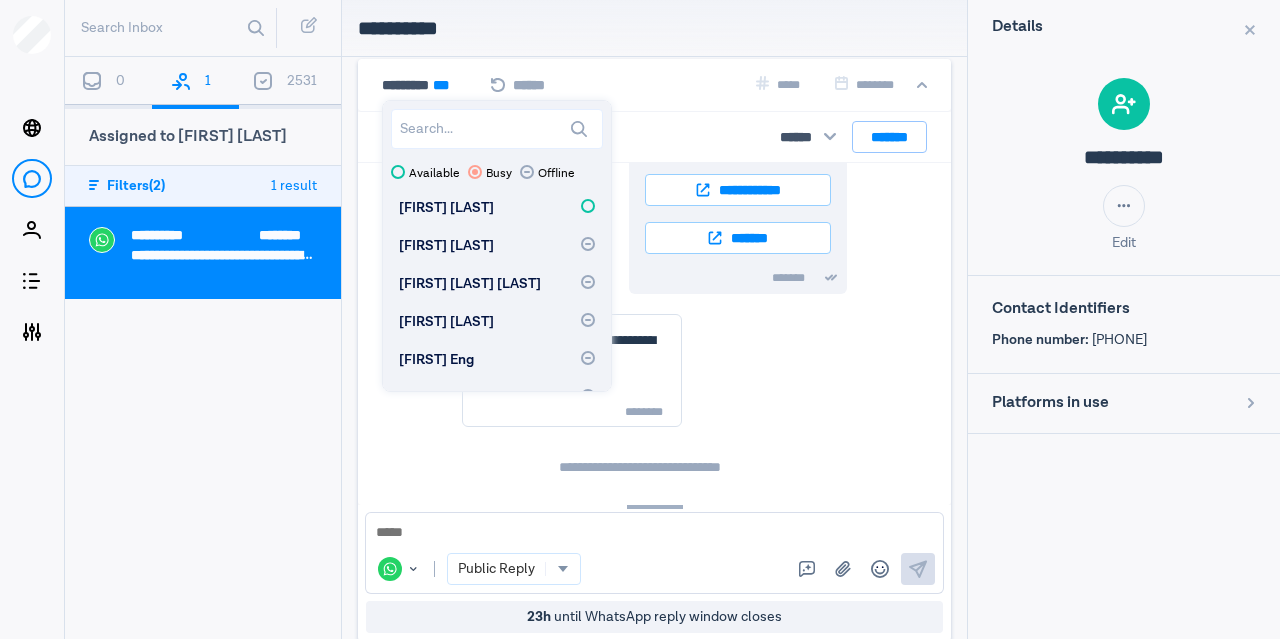 click on "**********" at bounding box center (618, 370) 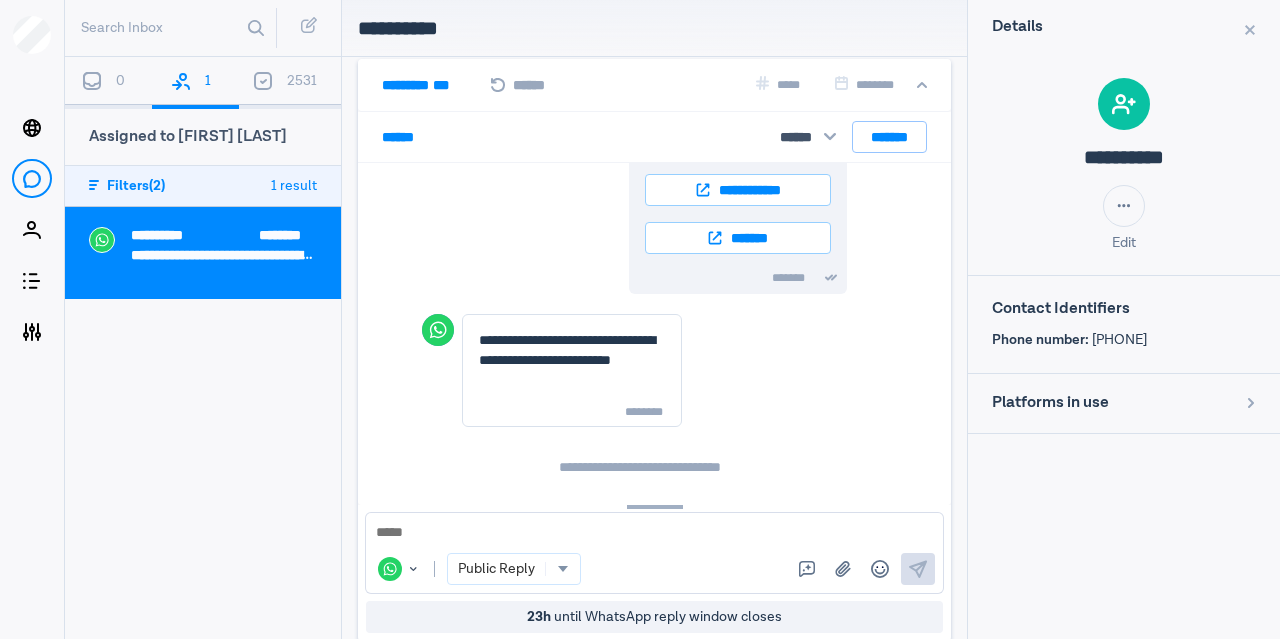 click on "***" at bounding box center (440, 85) 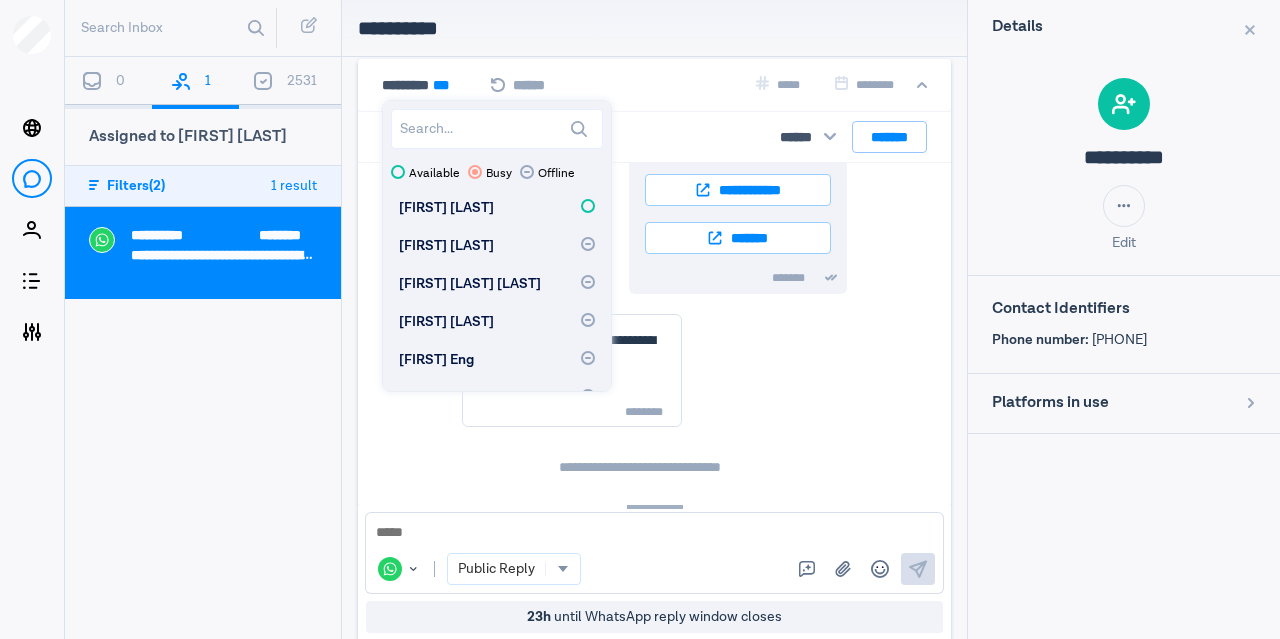 click on "**********" at bounding box center (618, 370) 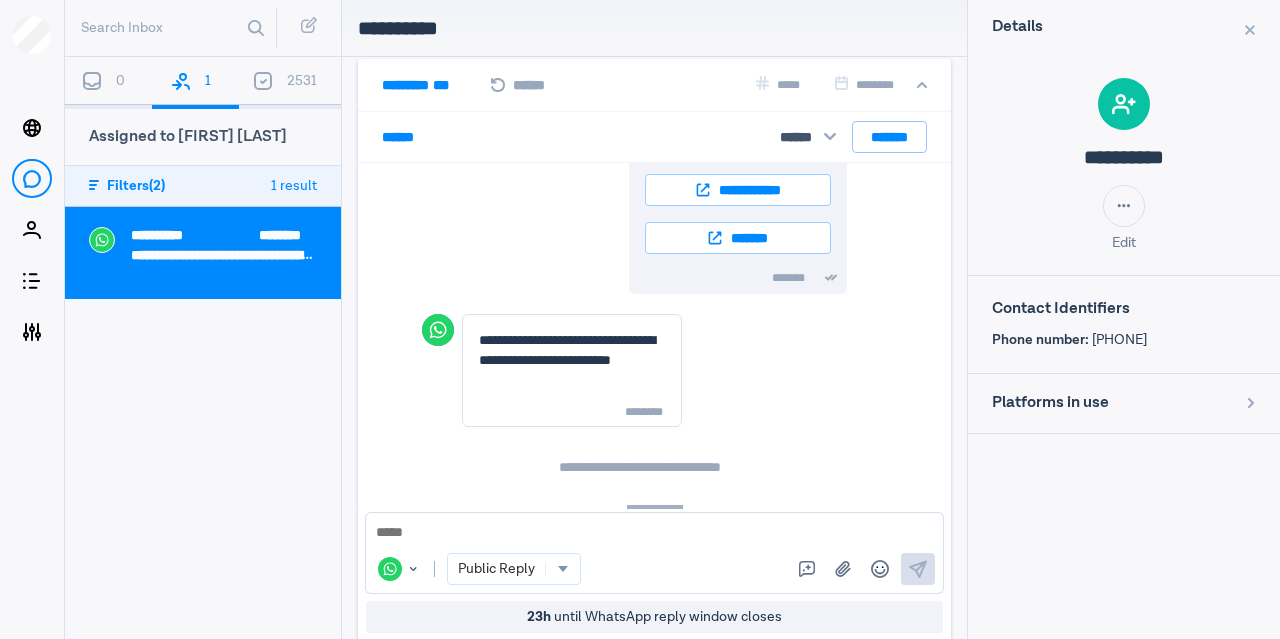 click on "*********   ***" at bounding box center (424, 85) 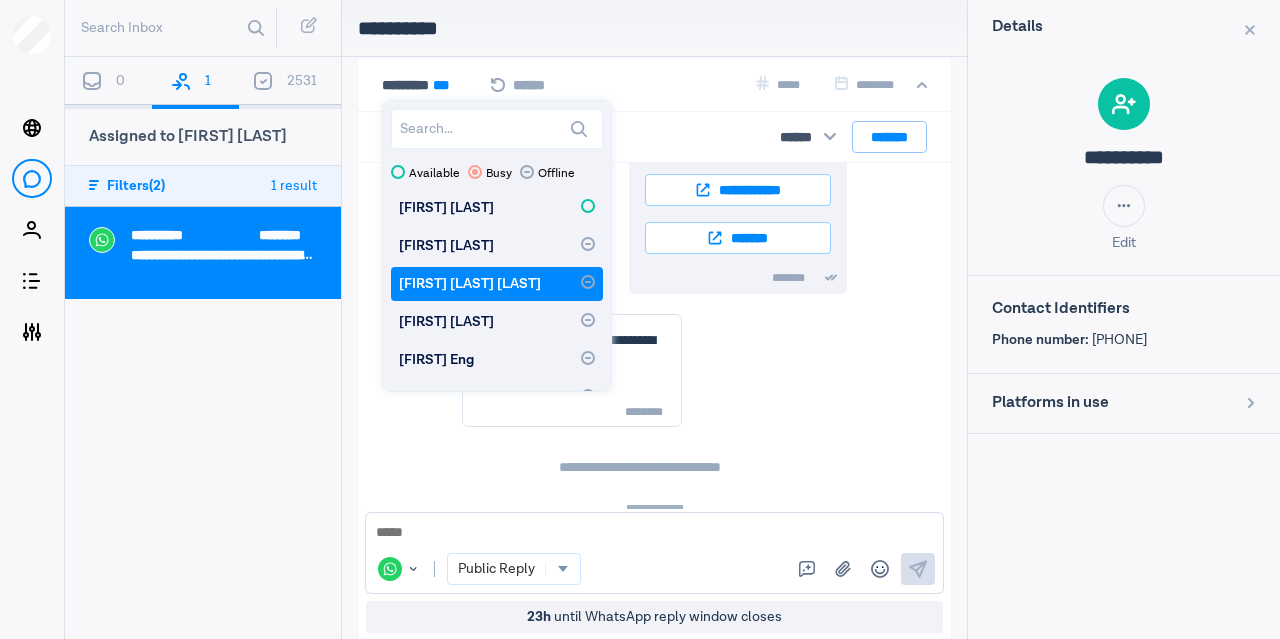 click on "[FIRST] [LAST]" at bounding box center (497, 284) 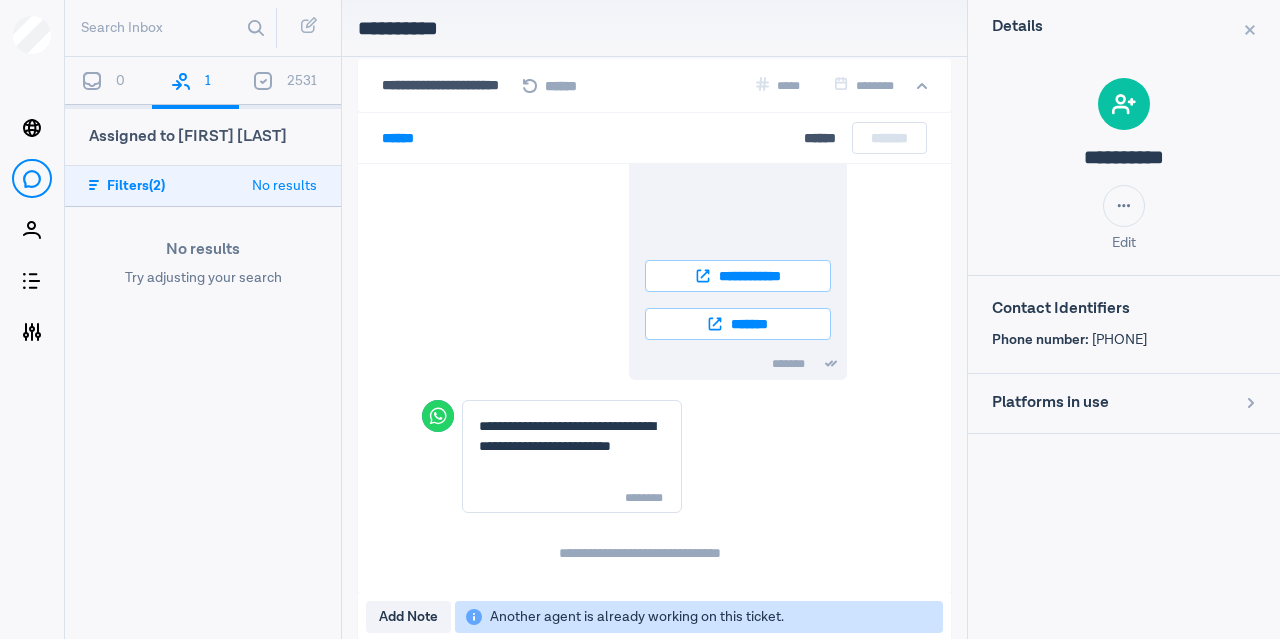 scroll, scrollTop: 1606, scrollLeft: 0, axis: vertical 